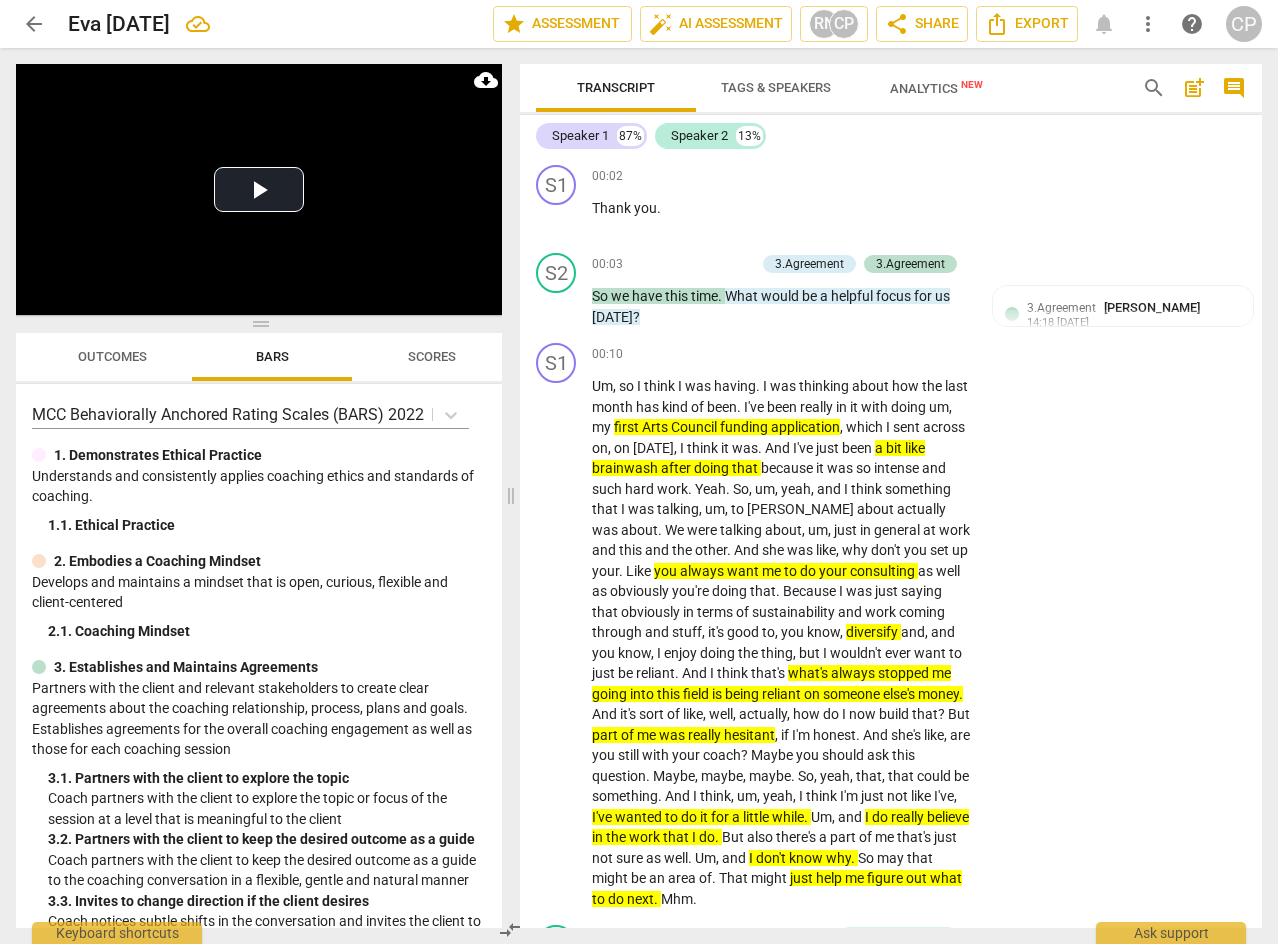 click on "arrow_back" at bounding box center [34, 24] 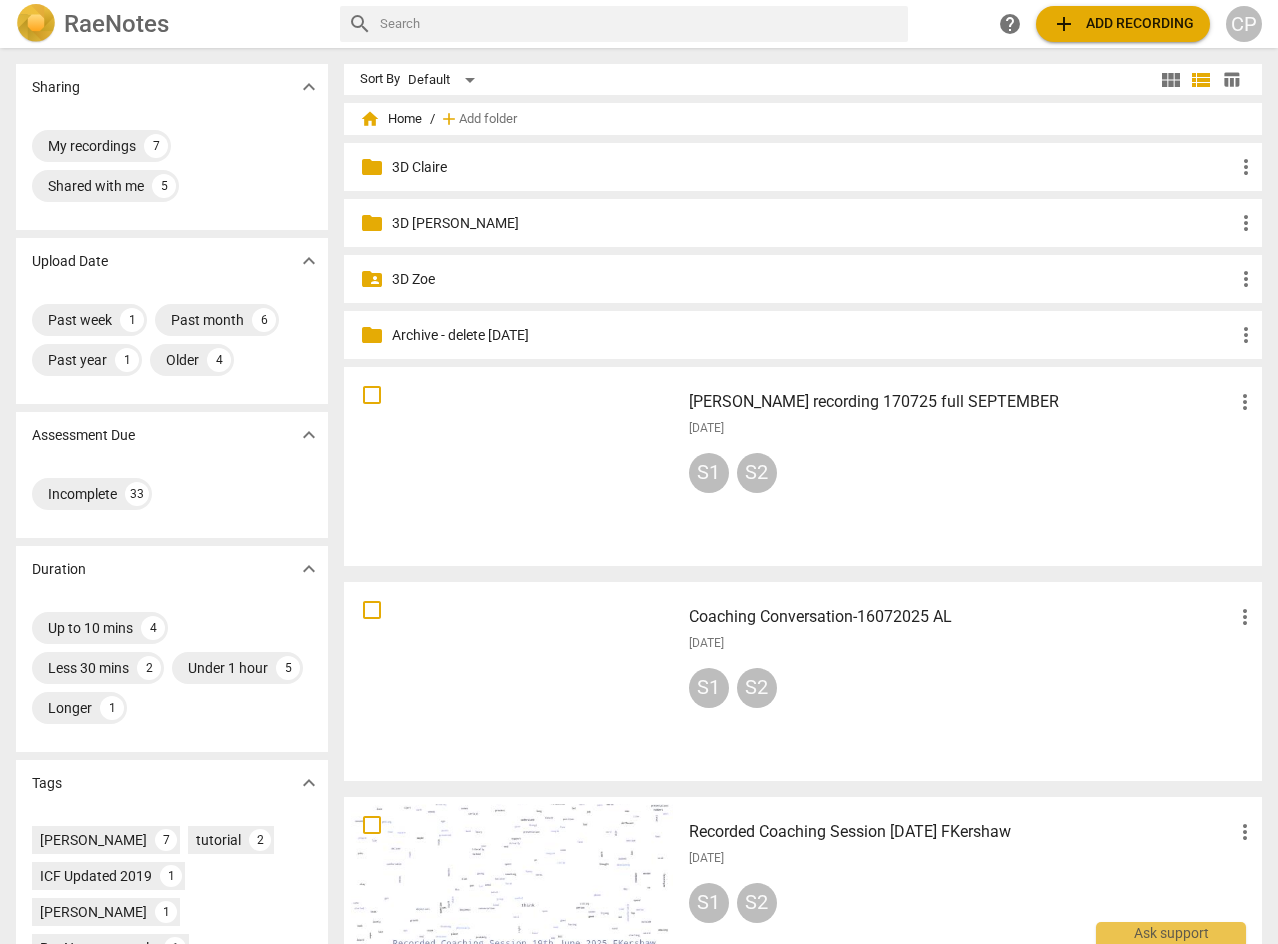 scroll, scrollTop: 0, scrollLeft: 0, axis: both 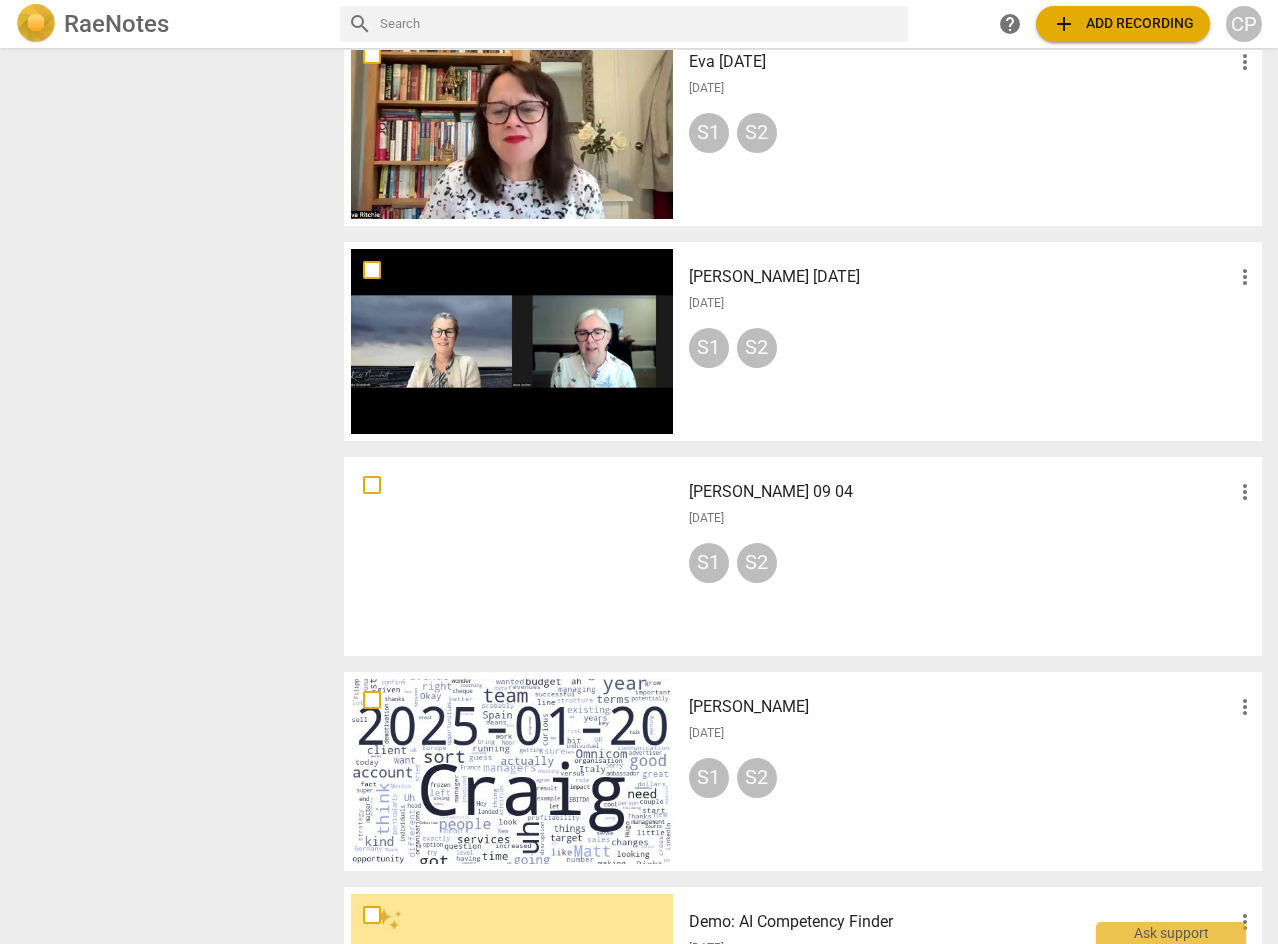 click on "[PERSON_NAME] [DATE]" at bounding box center (961, 277) 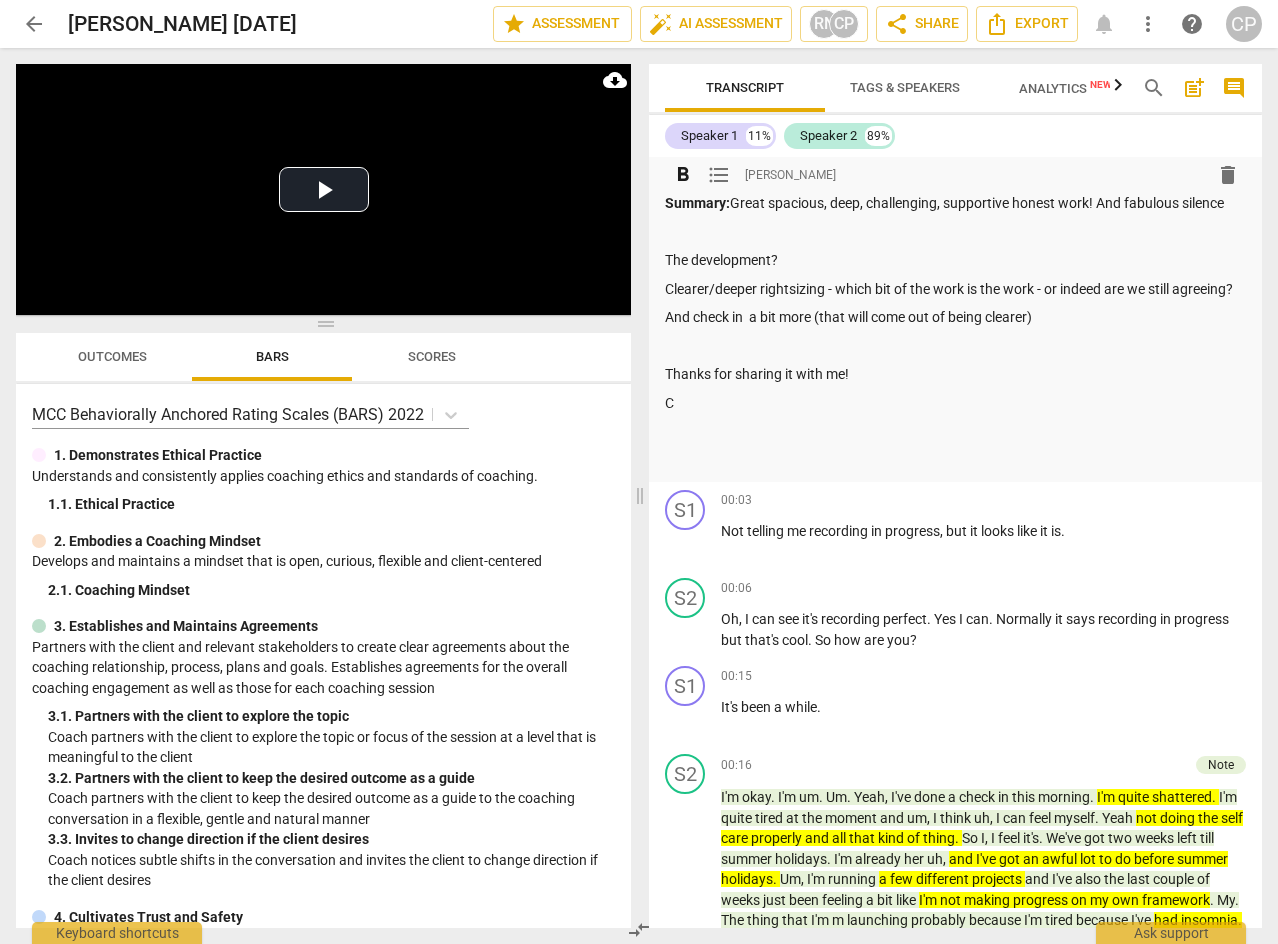 scroll, scrollTop: 0, scrollLeft: 0, axis: both 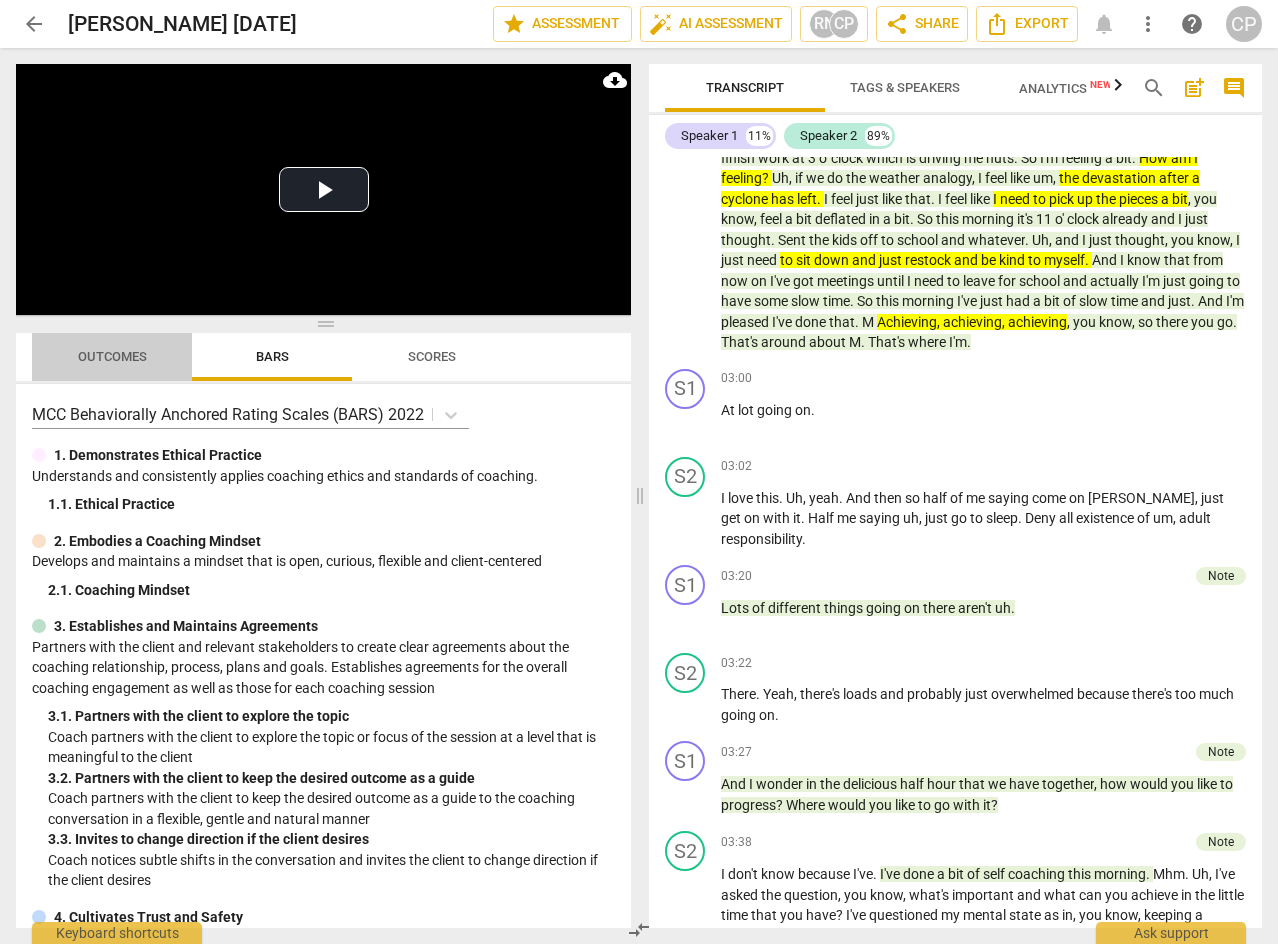 click on "Outcomes" at bounding box center [112, 356] 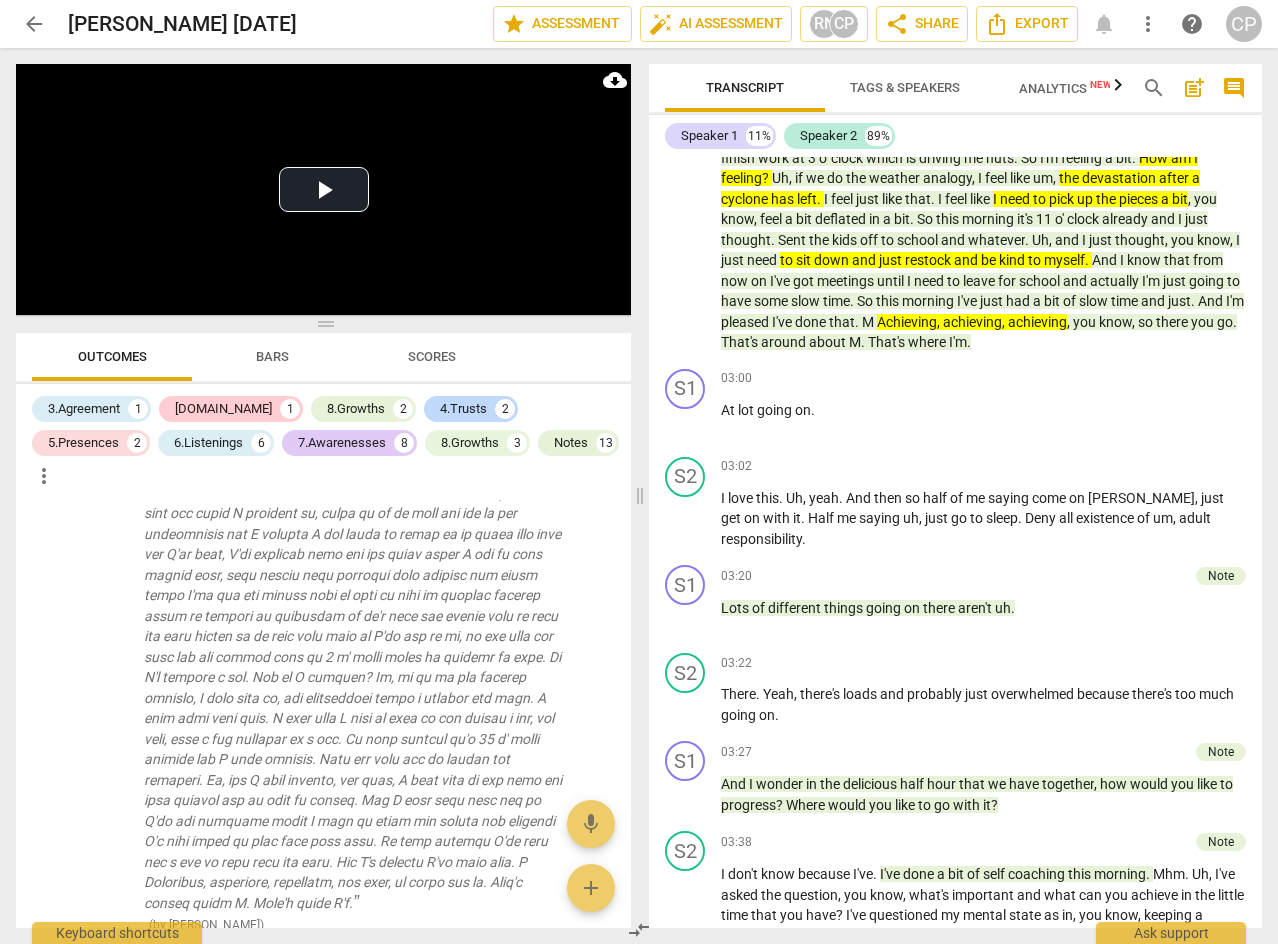 scroll, scrollTop: 0, scrollLeft: 0, axis: both 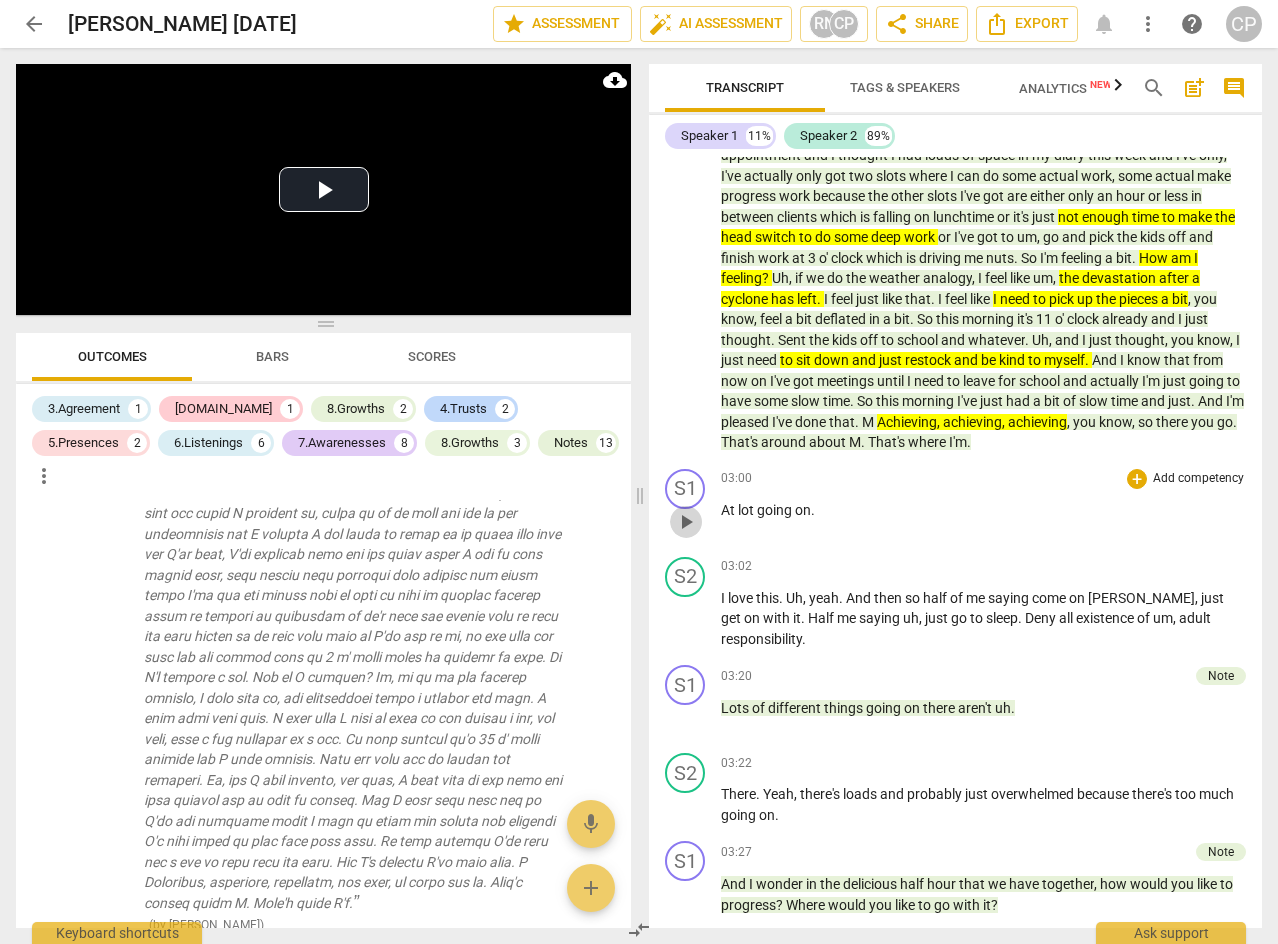 click on "play_arrow" at bounding box center [686, 522] 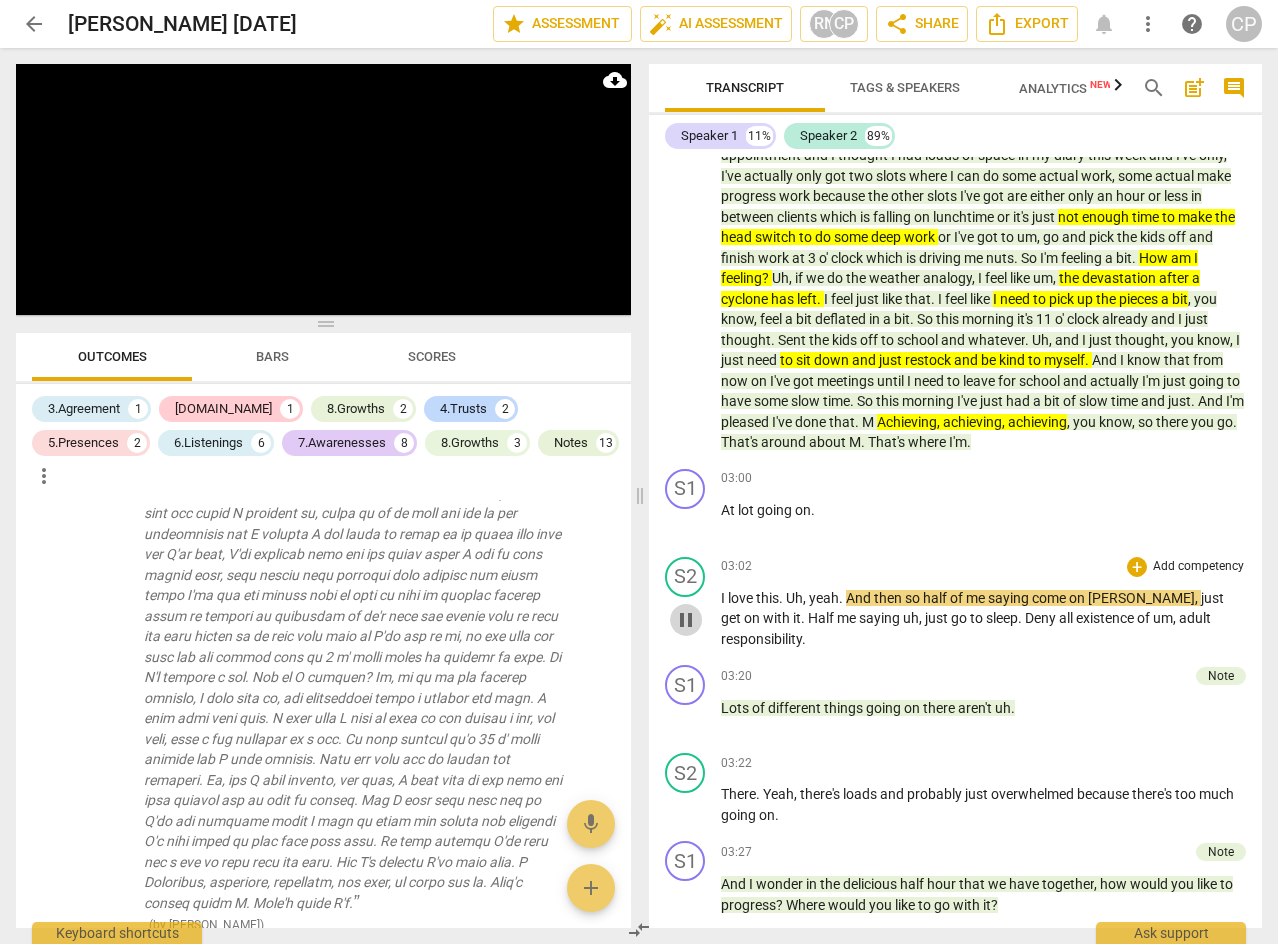 click on "pause" at bounding box center [686, 620] 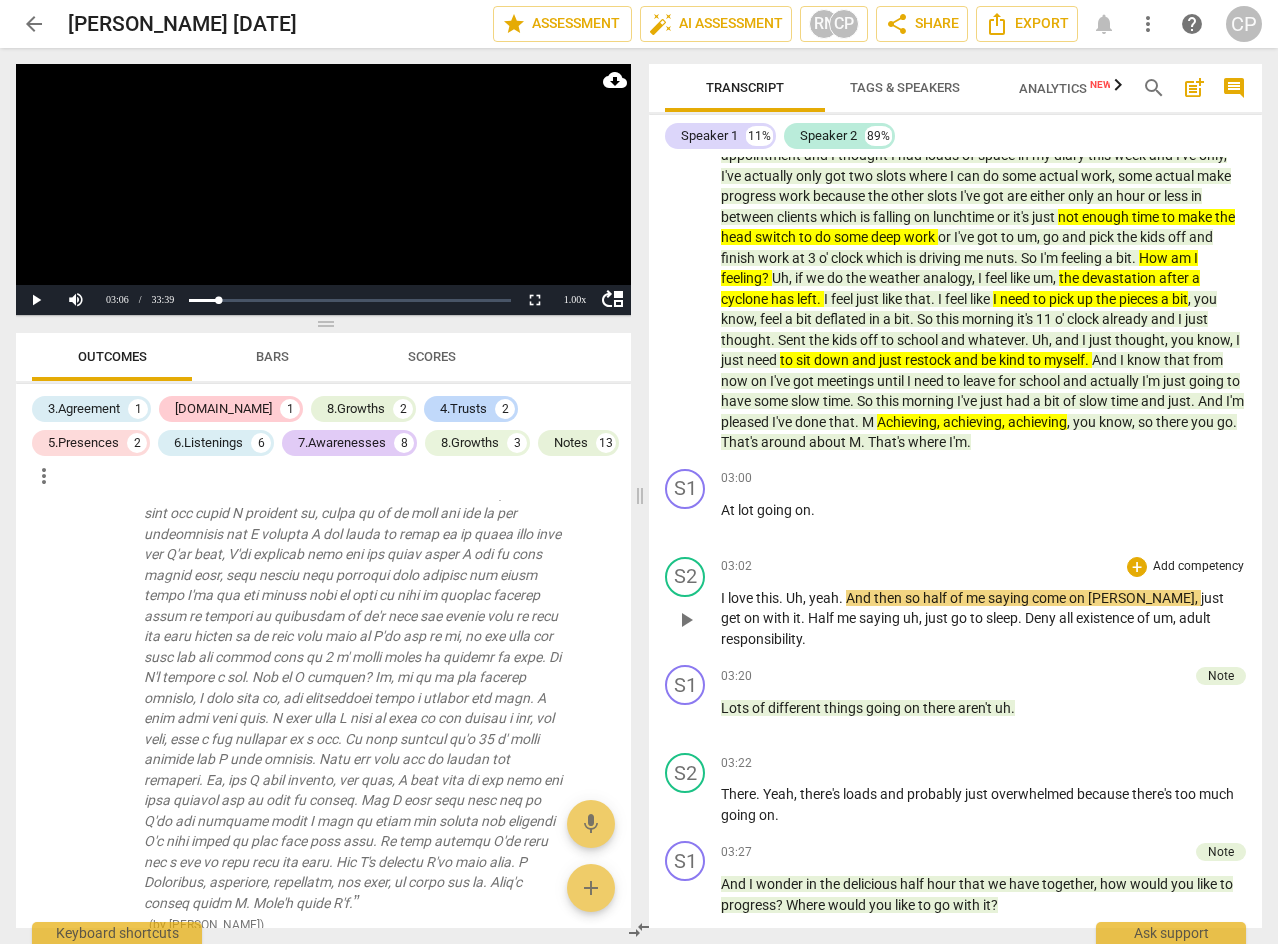 click on "play_arrow" at bounding box center [686, 620] 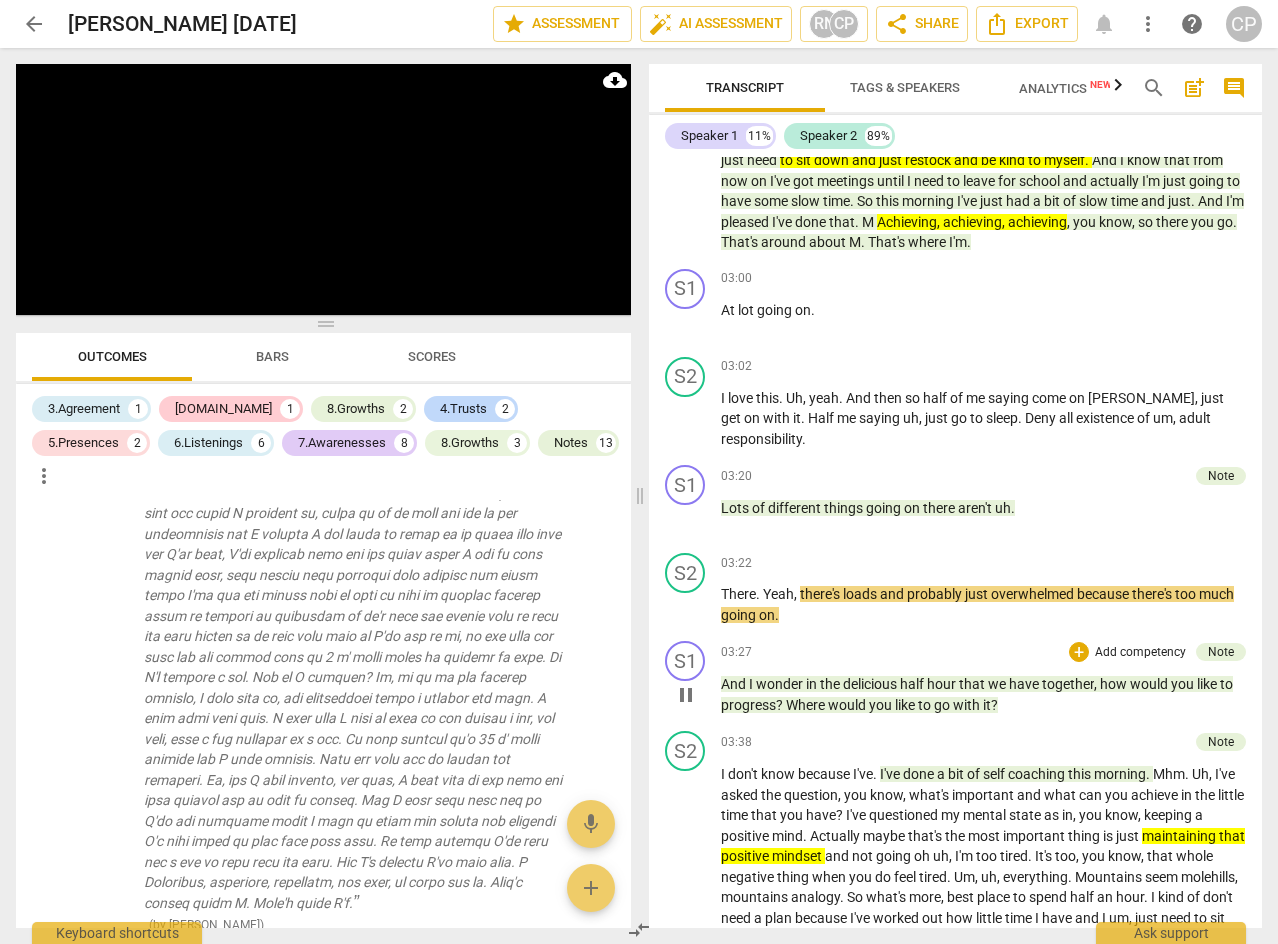 scroll, scrollTop: 1300, scrollLeft: 0, axis: vertical 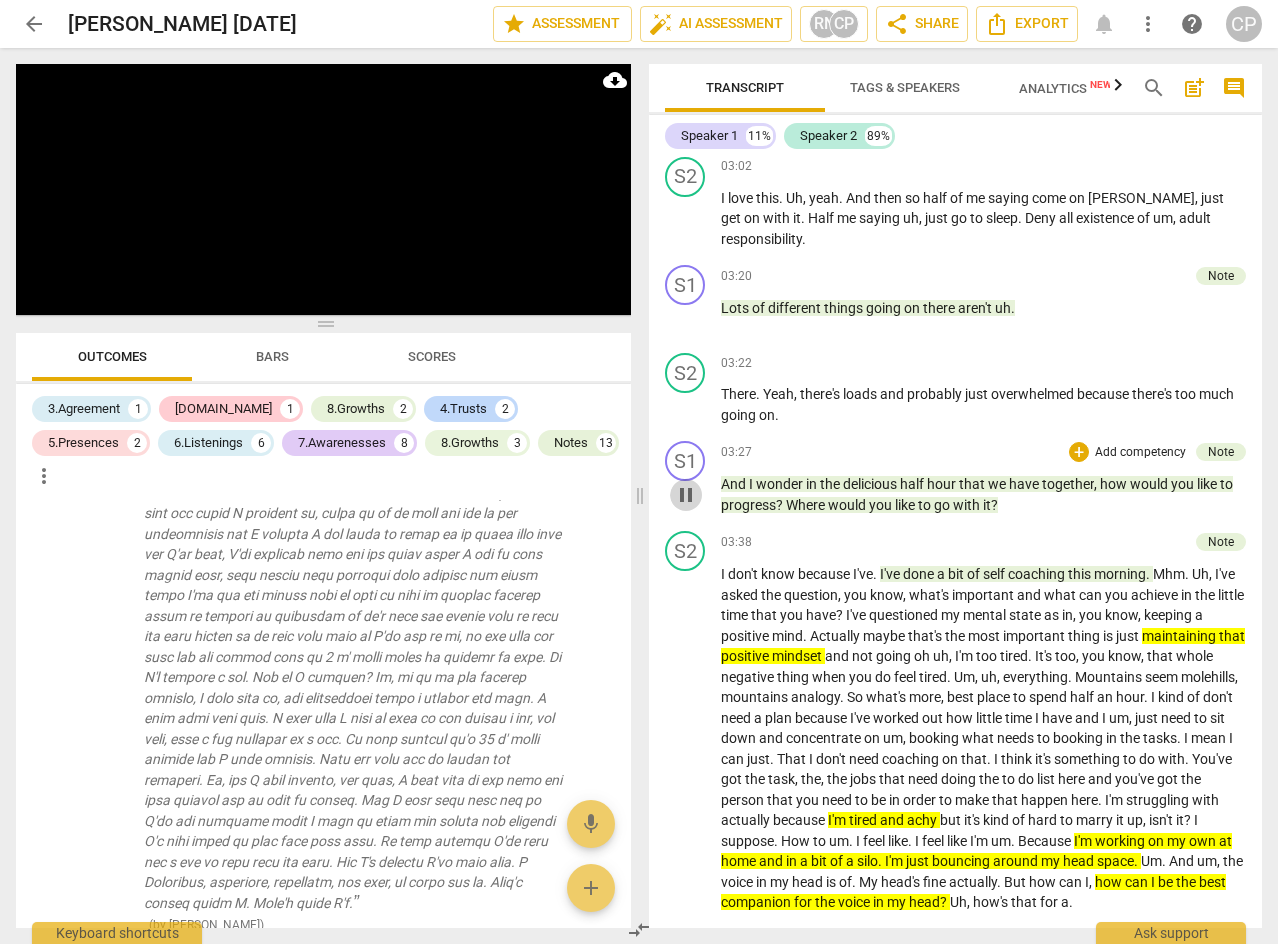 click on "pause" at bounding box center (686, 495) 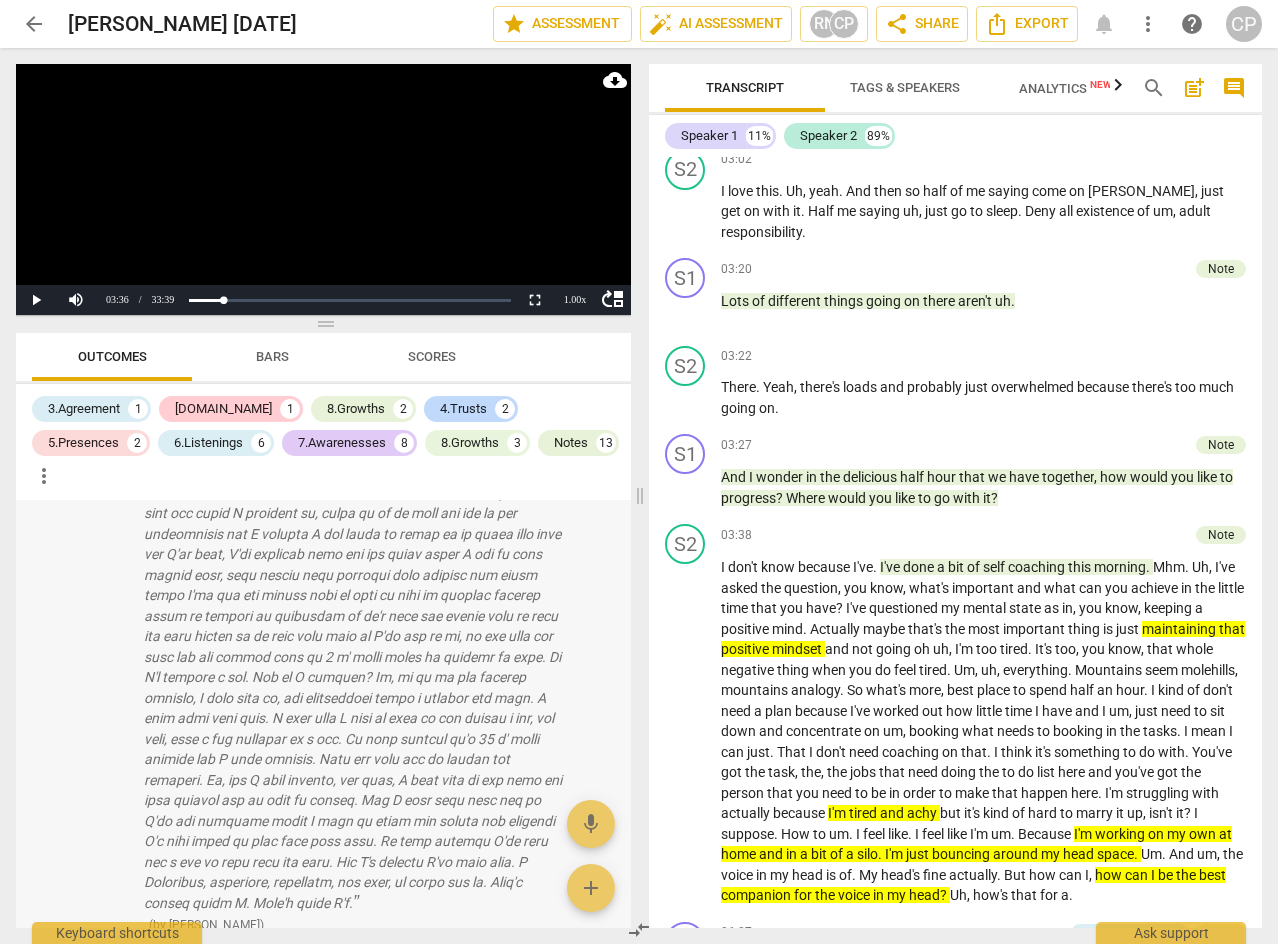 scroll, scrollTop: 1300, scrollLeft: 0, axis: vertical 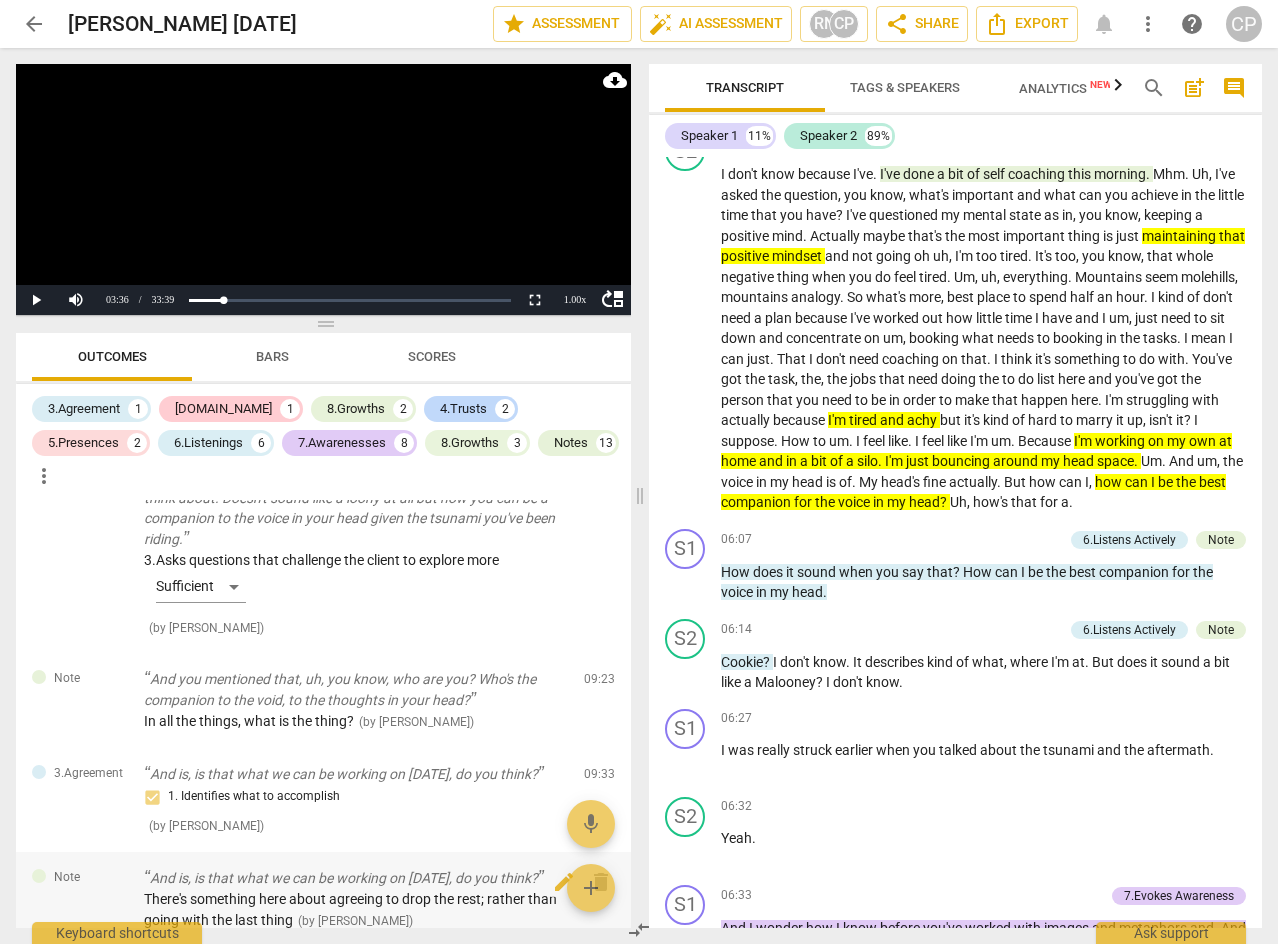 click on "There's something here about agreeing to drop the rest; rather than going with the last thing" at bounding box center (350, 909) 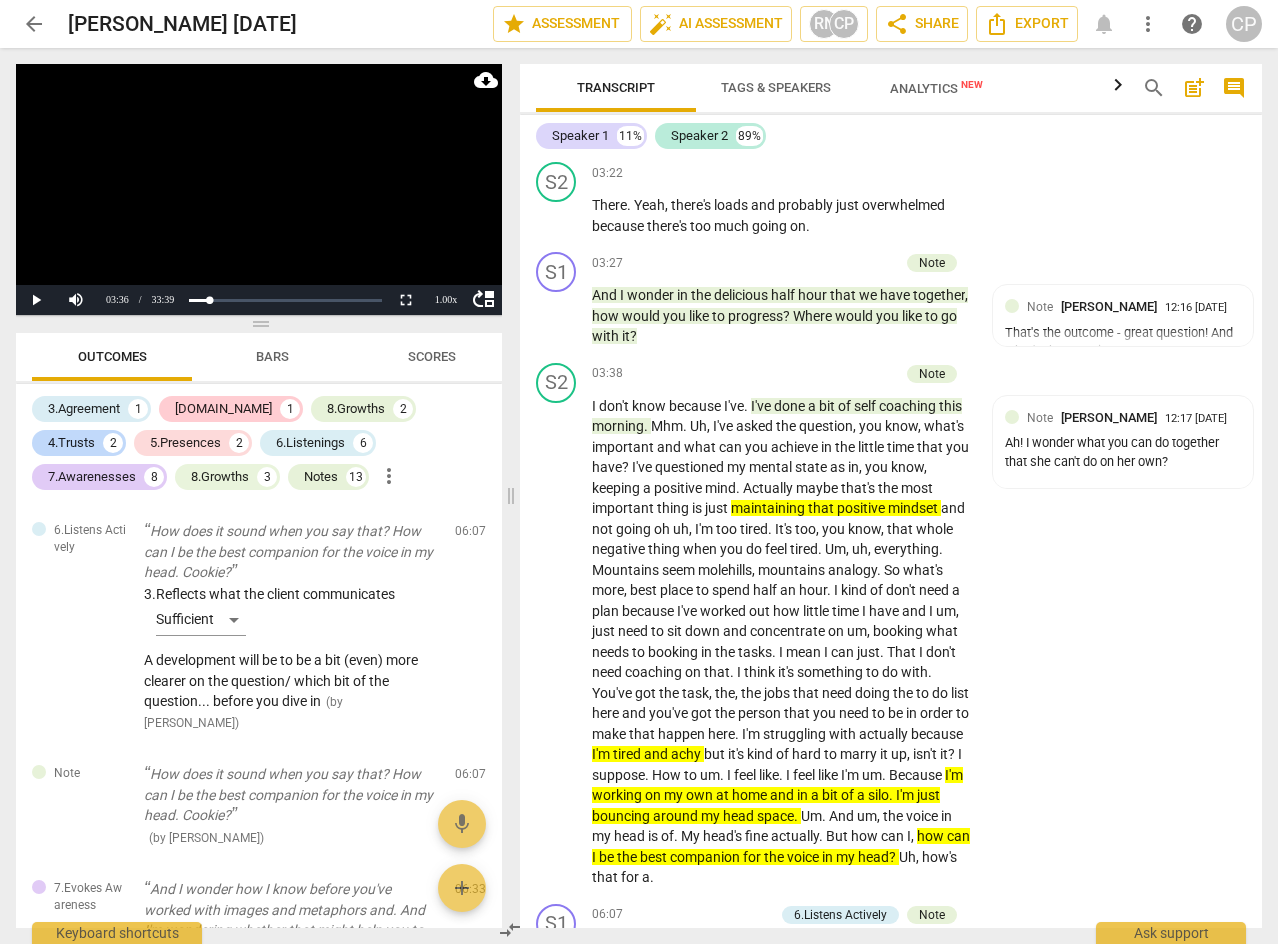 scroll, scrollTop: 1932, scrollLeft: 0, axis: vertical 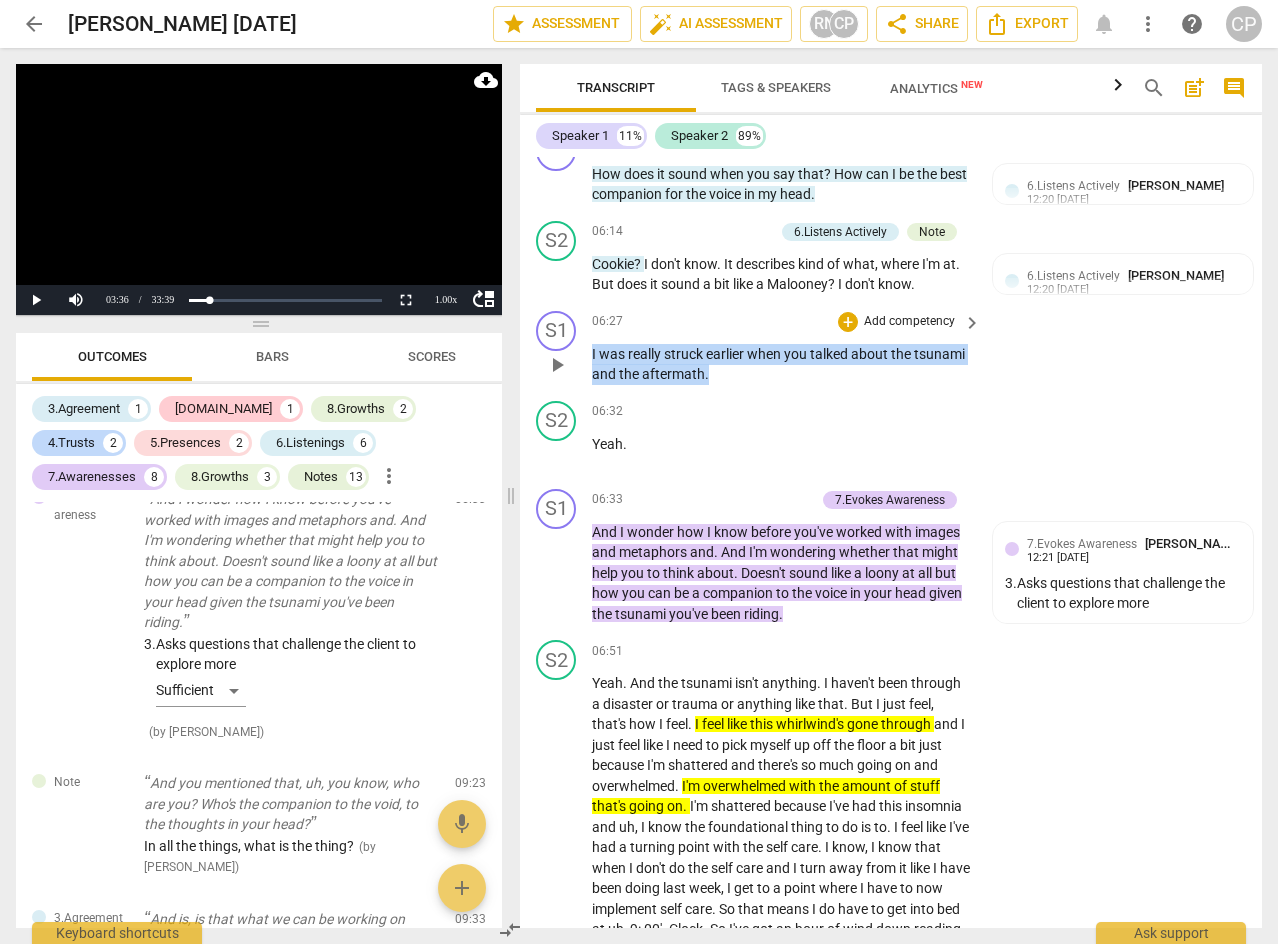 drag, startPoint x: 592, startPoint y: 375, endPoint x: 725, endPoint y: 398, distance: 134.97408 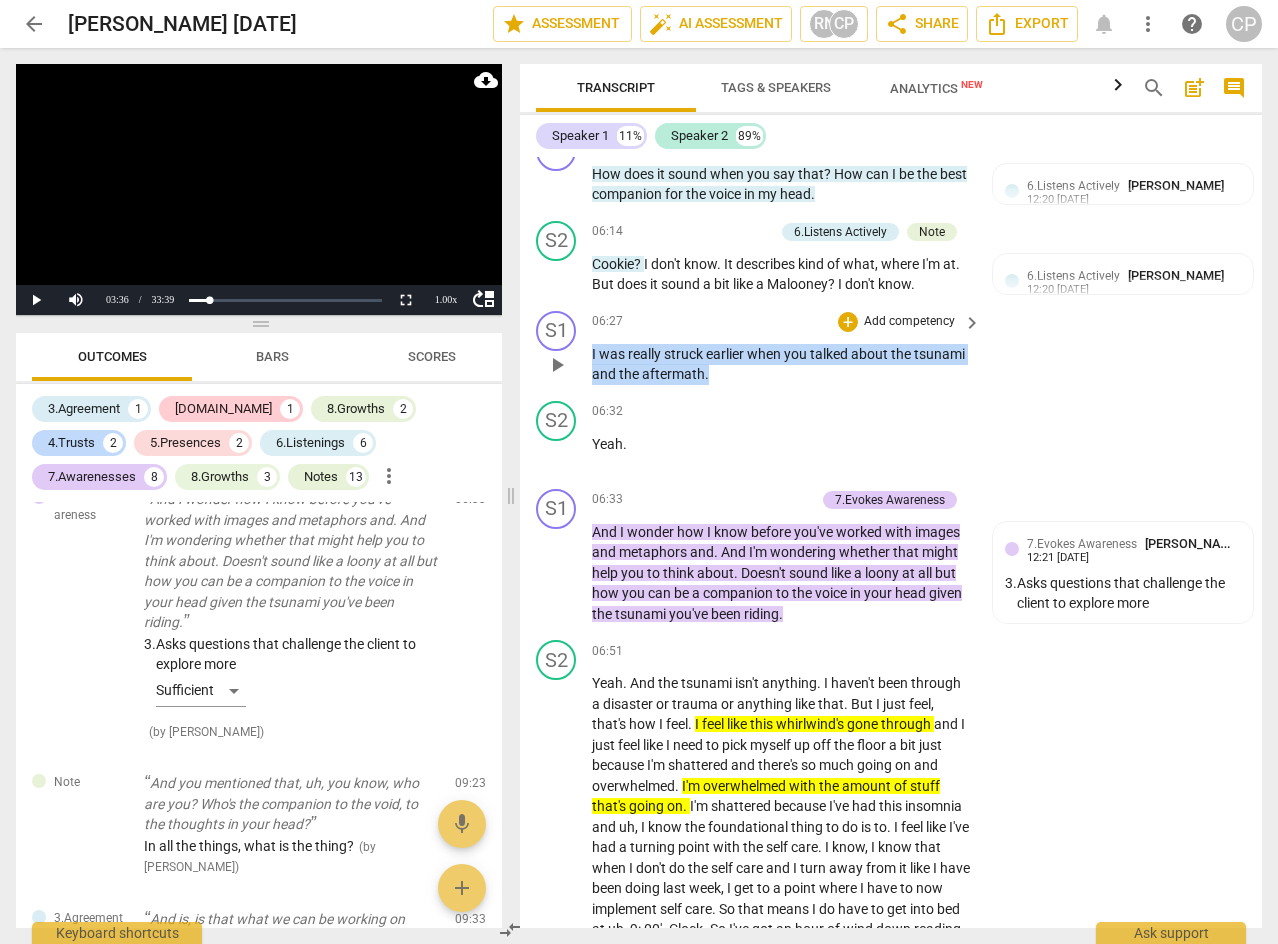 click on "I   was   really   struck   earlier   when   you   talked   about   the   tsunami   and   the   aftermath ." at bounding box center (781, 364) 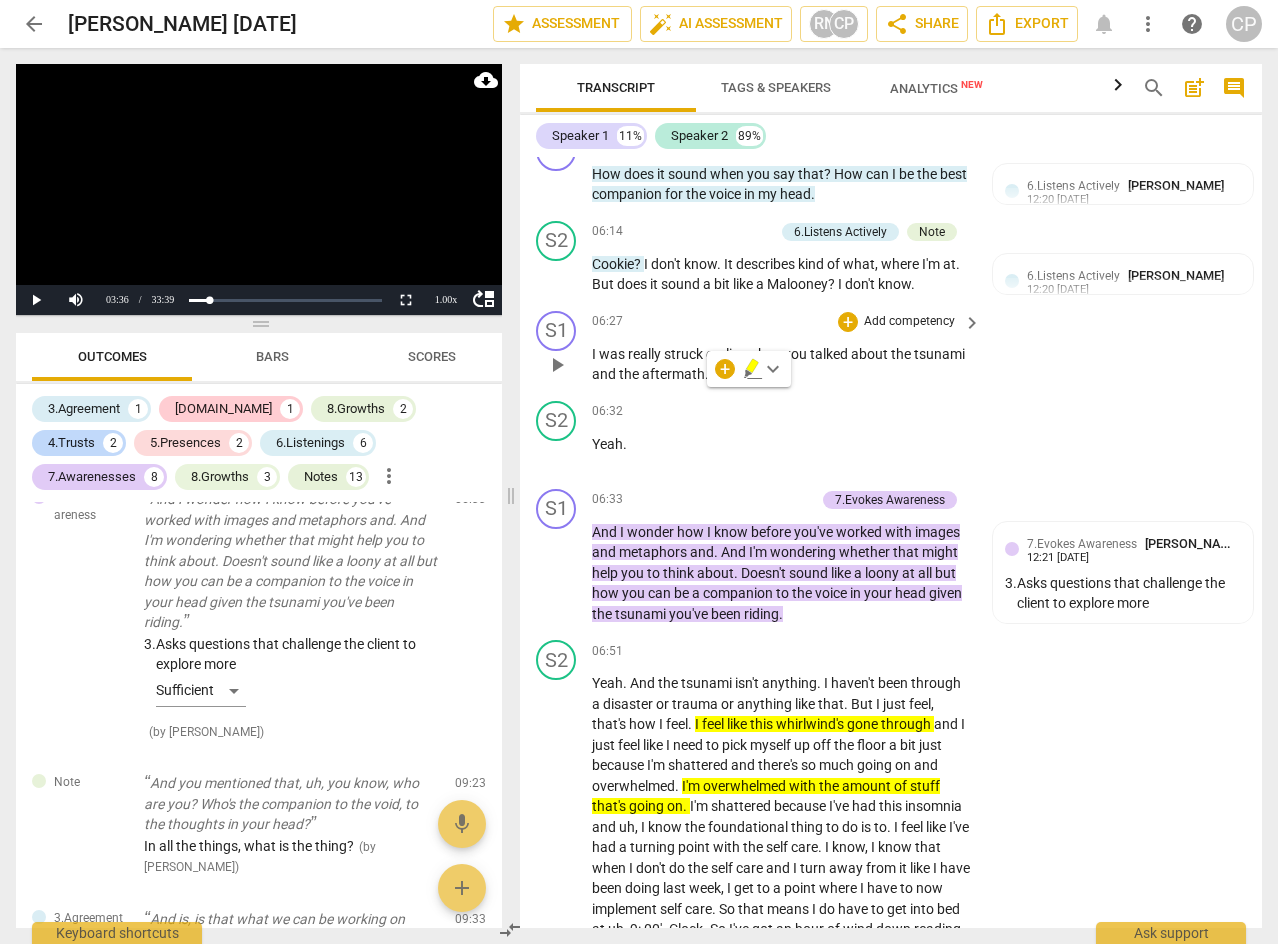 click on "S1 play_arrow pause 06:27 + Add competency keyboard_arrow_right I   was   really   struck   earlier   when   you   talked   about   the   tsunami   and   the   aftermath ." at bounding box center [891, 348] 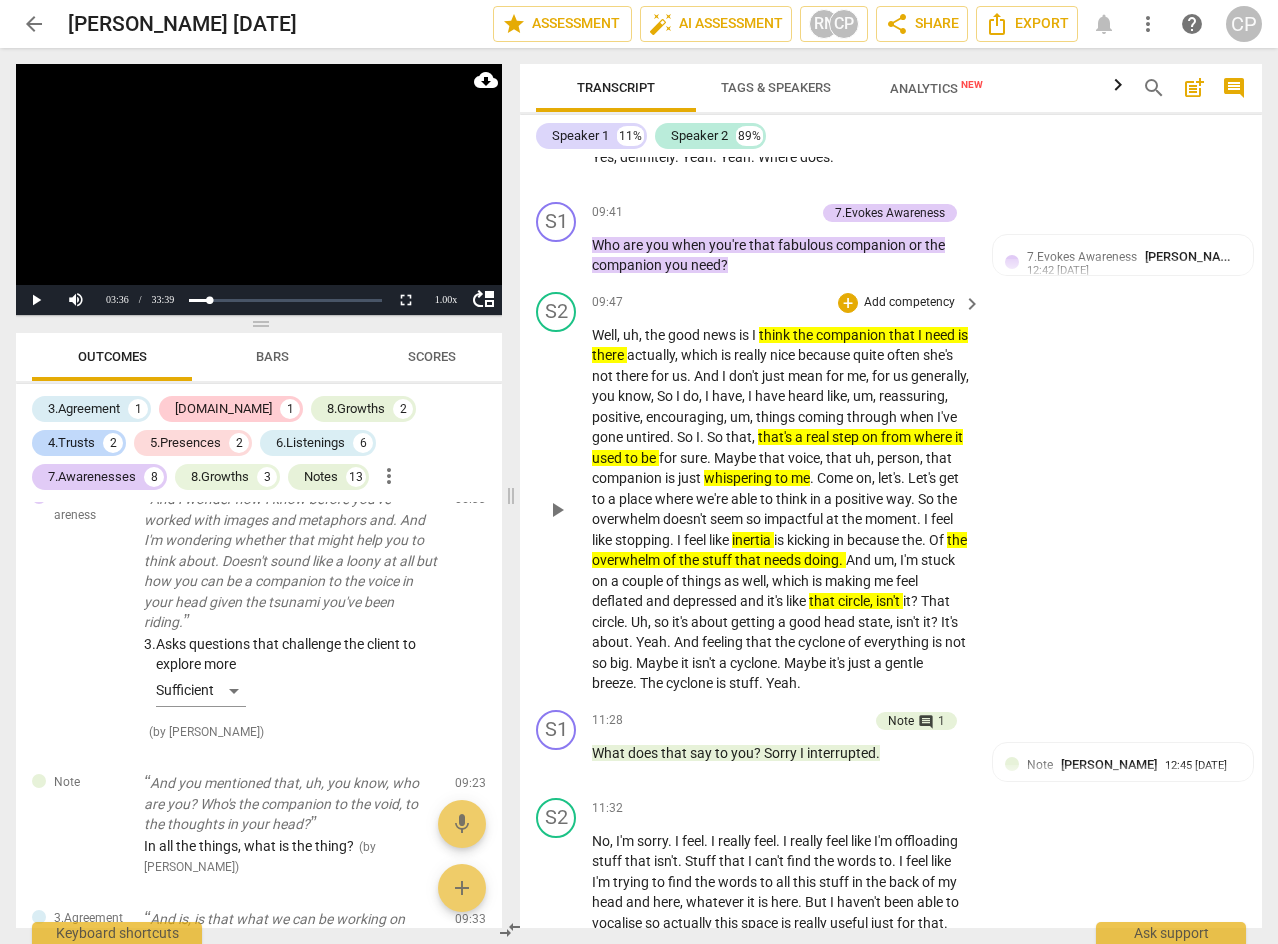 scroll, scrollTop: 4073, scrollLeft: 0, axis: vertical 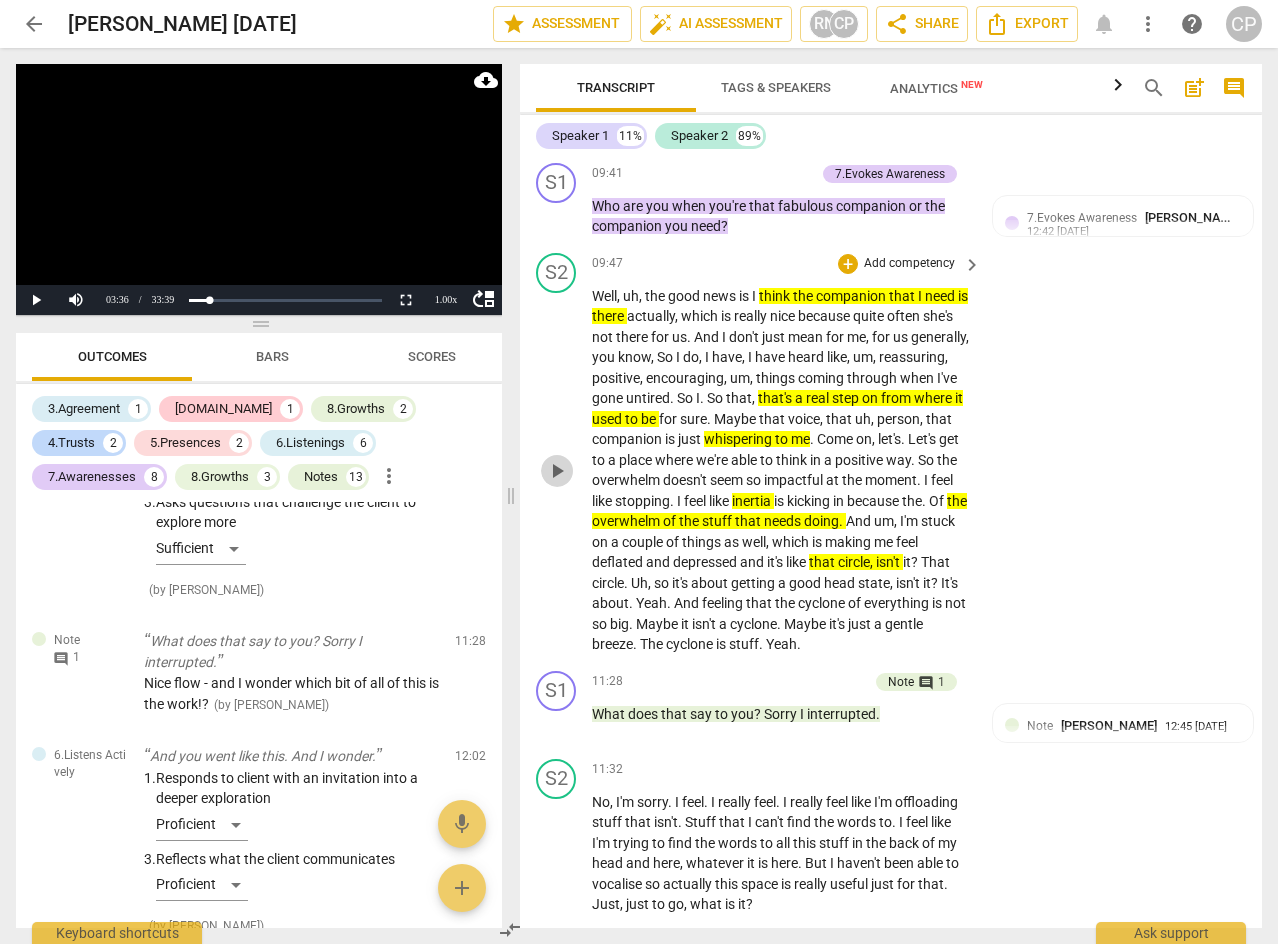 click on "play_arrow" at bounding box center (557, 471) 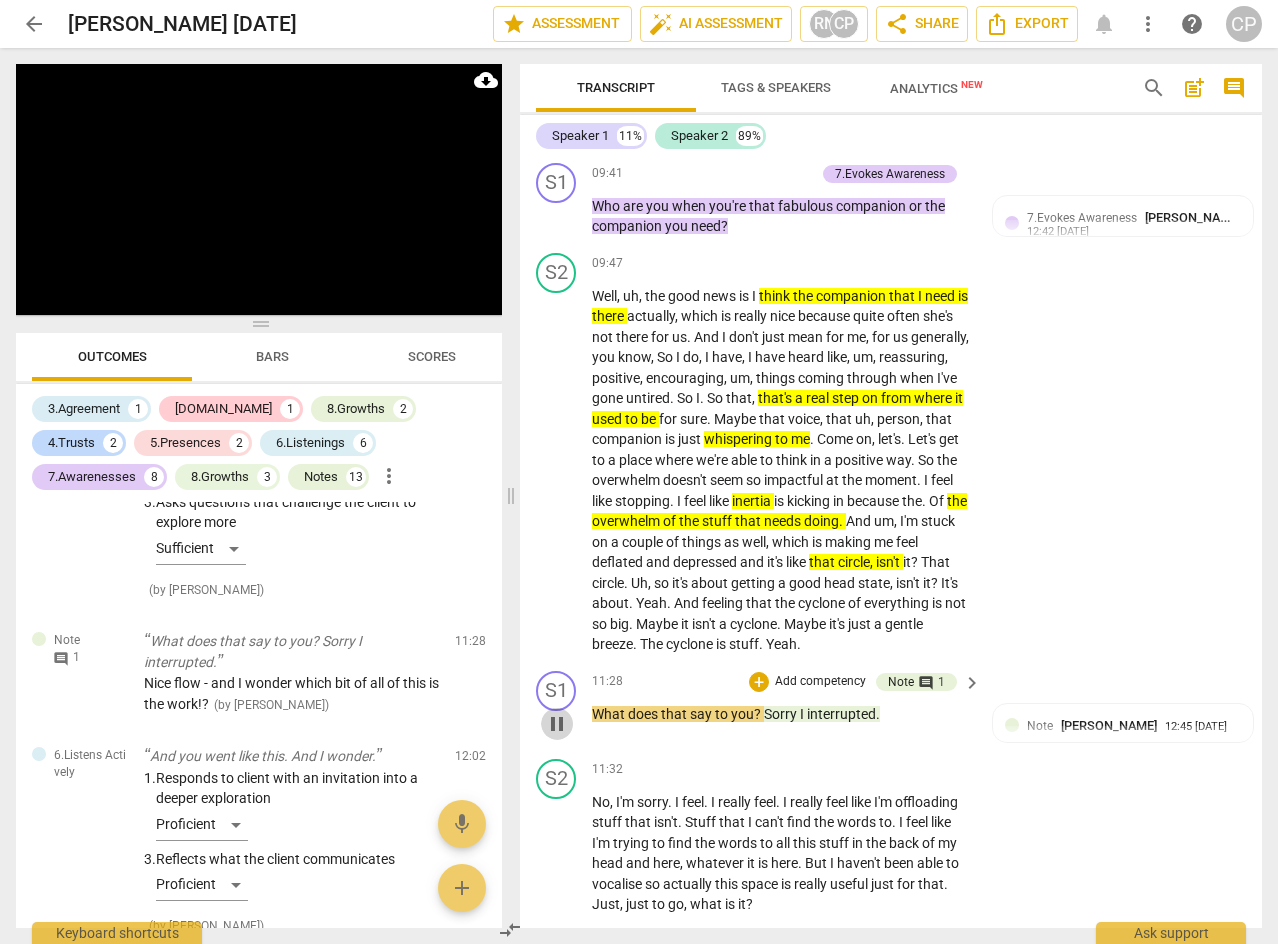 click on "pause" at bounding box center (557, 724) 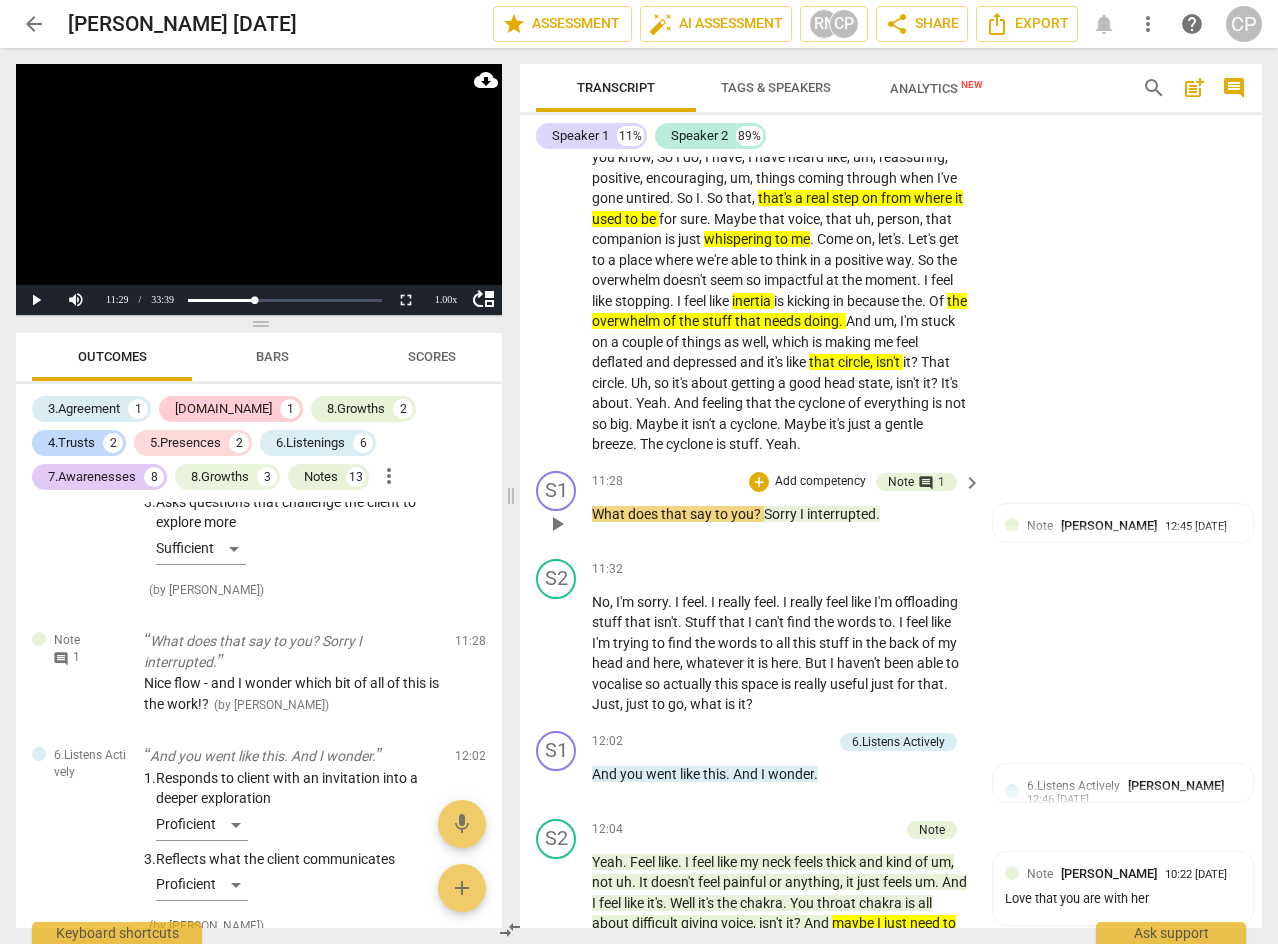 scroll, scrollTop: 4173, scrollLeft: 0, axis: vertical 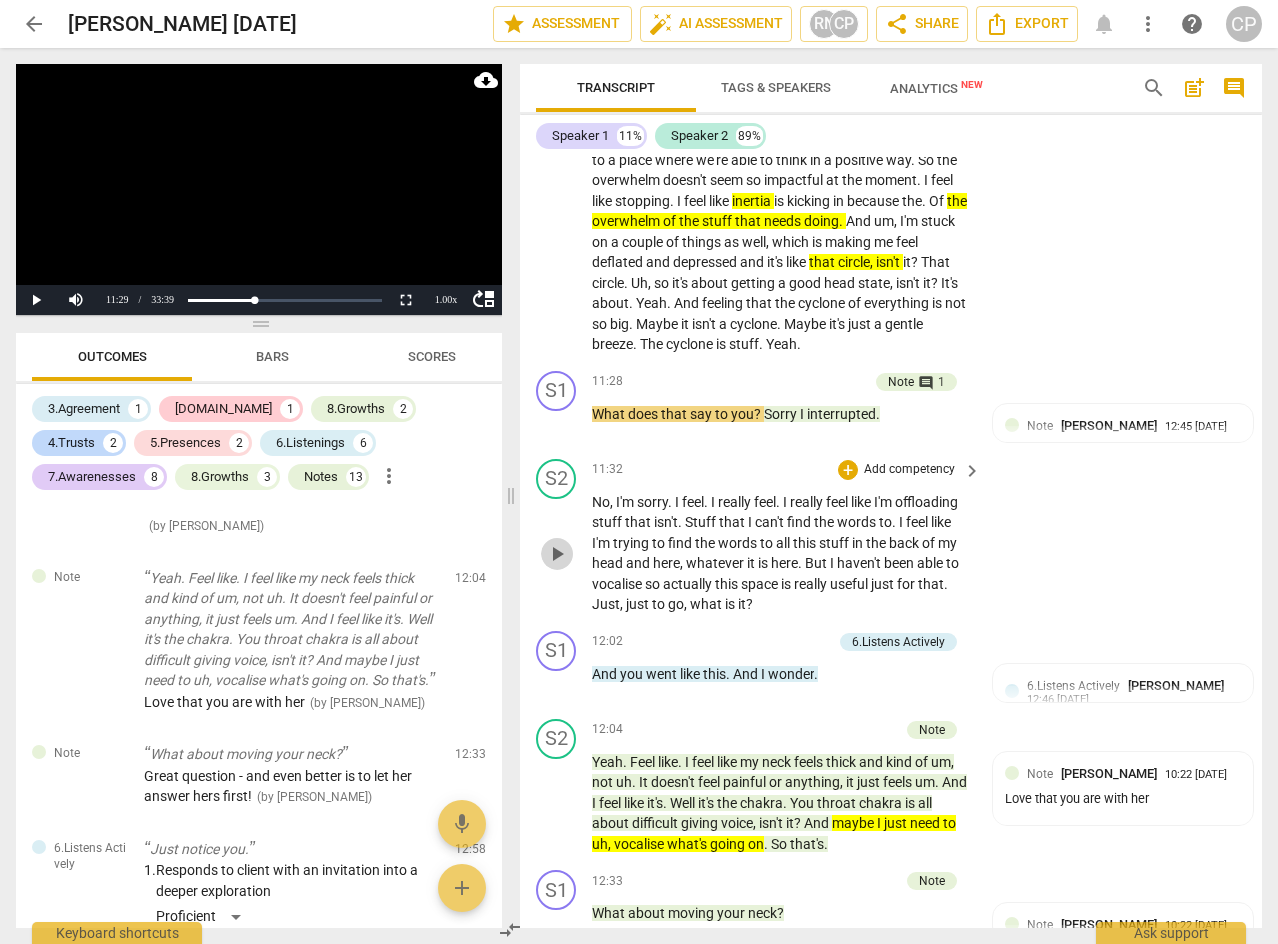 click on "play_arrow" at bounding box center [557, 554] 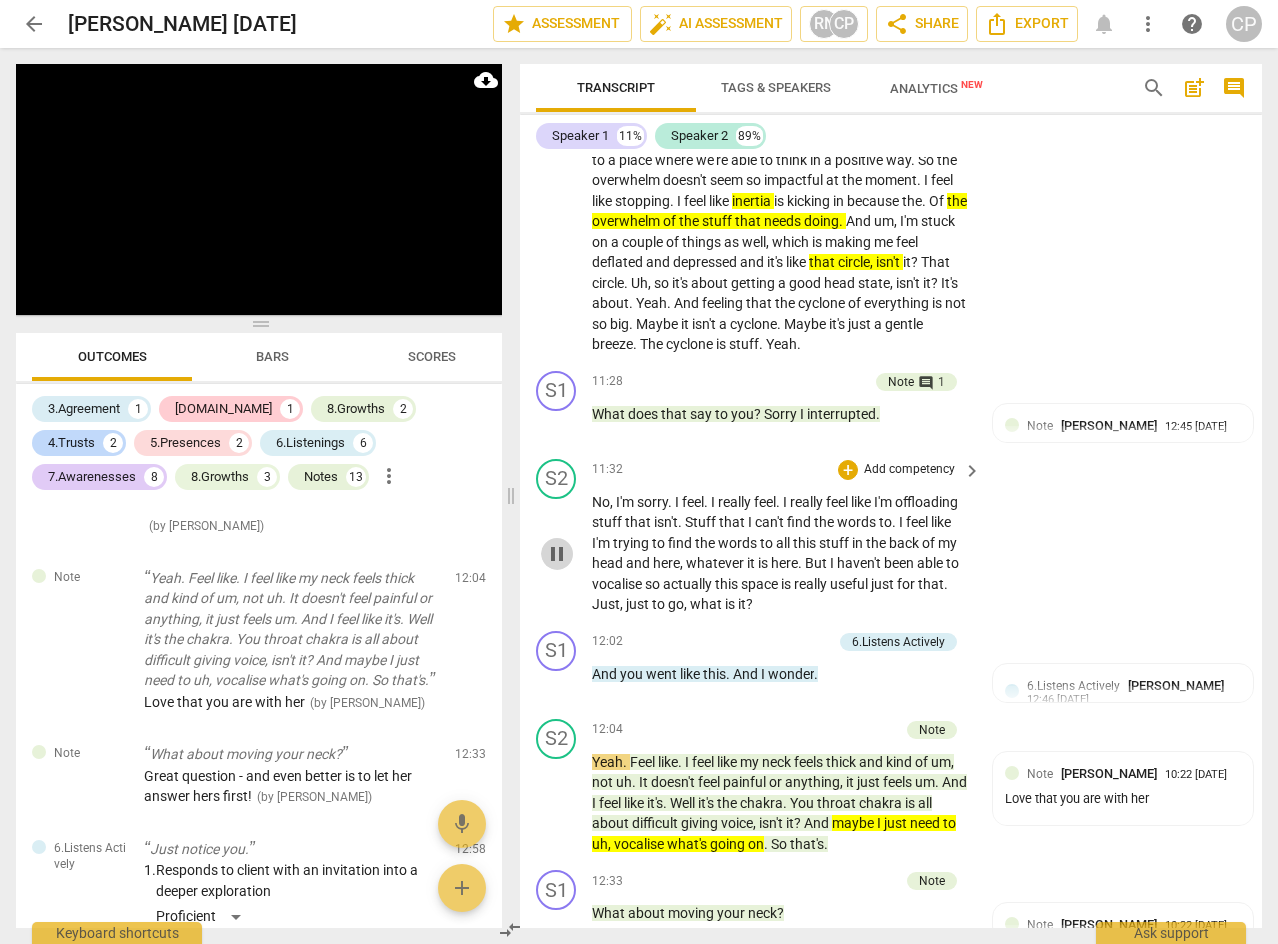click on "pause" at bounding box center [557, 554] 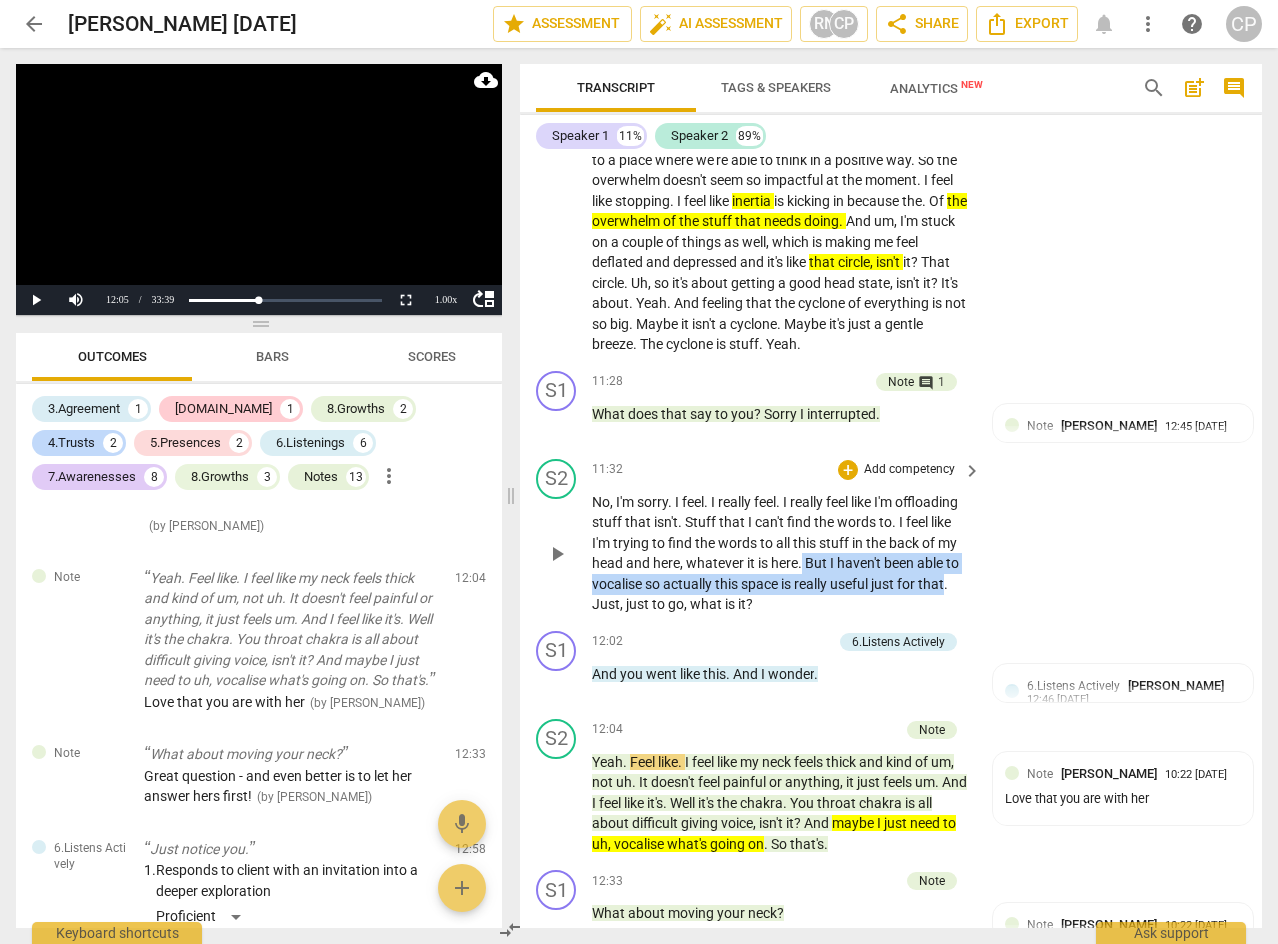drag, startPoint x: 876, startPoint y: 604, endPoint x: 665, endPoint y: 641, distance: 214.21951 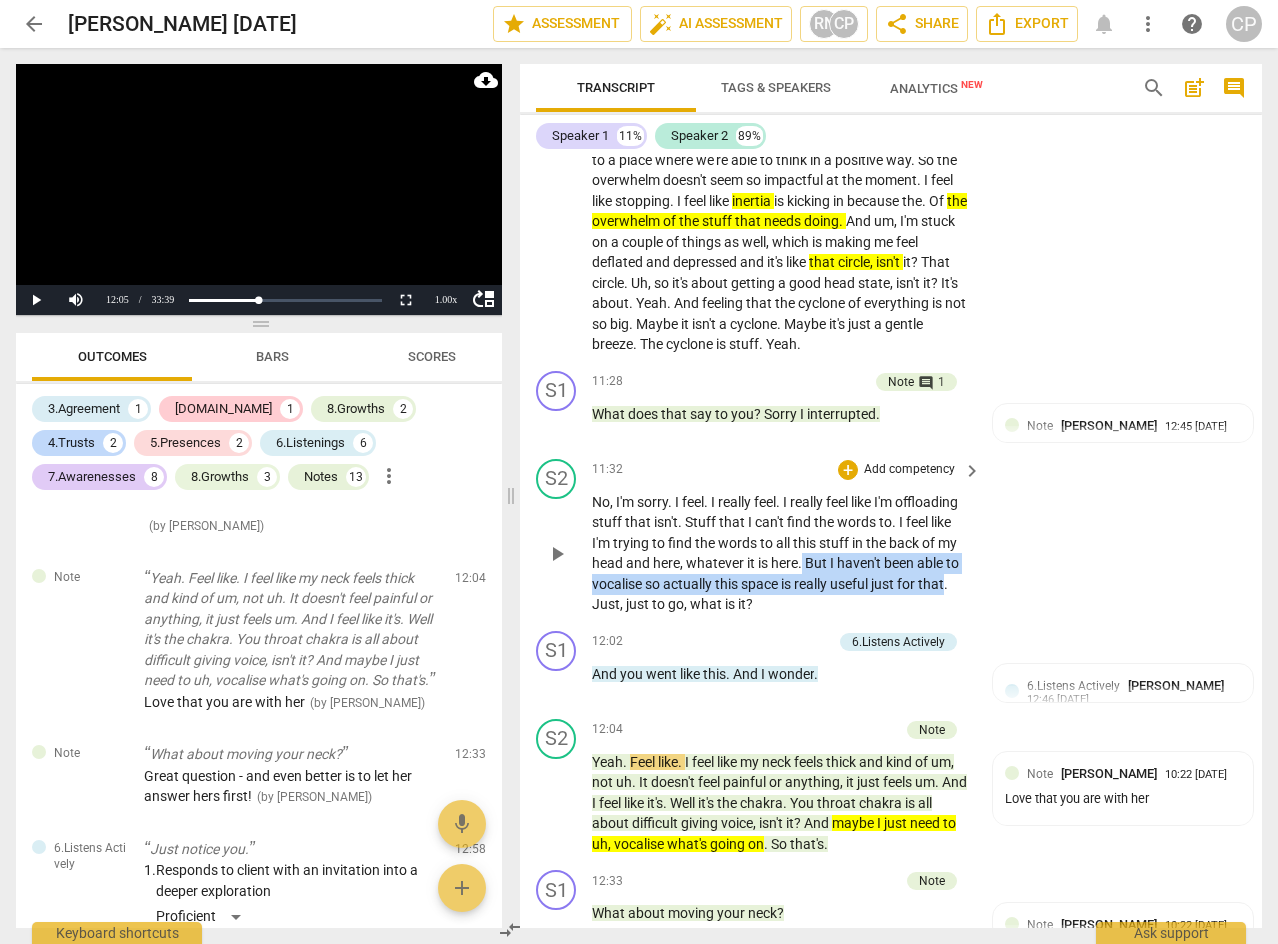 click on "No ,   I'm   sorry .   I   feel .   I   really   feel .   I   really   feel   like   I'm   offloading   stuff   that   isn't .   Stuff   that   I   can't   find   the   words   to .   I   feel   like   I'm   trying   to   find   the   words   to   all   this   stuff   in   the   back   of   my   head   and   here ,   whatever   it   is   here .   But   I   haven't   been   able   to   vocalise   so   actually   this   space   is   really   useful   just   for   that .   Just ,   just   to   go ,   what   is   it ?" at bounding box center (781, 553) 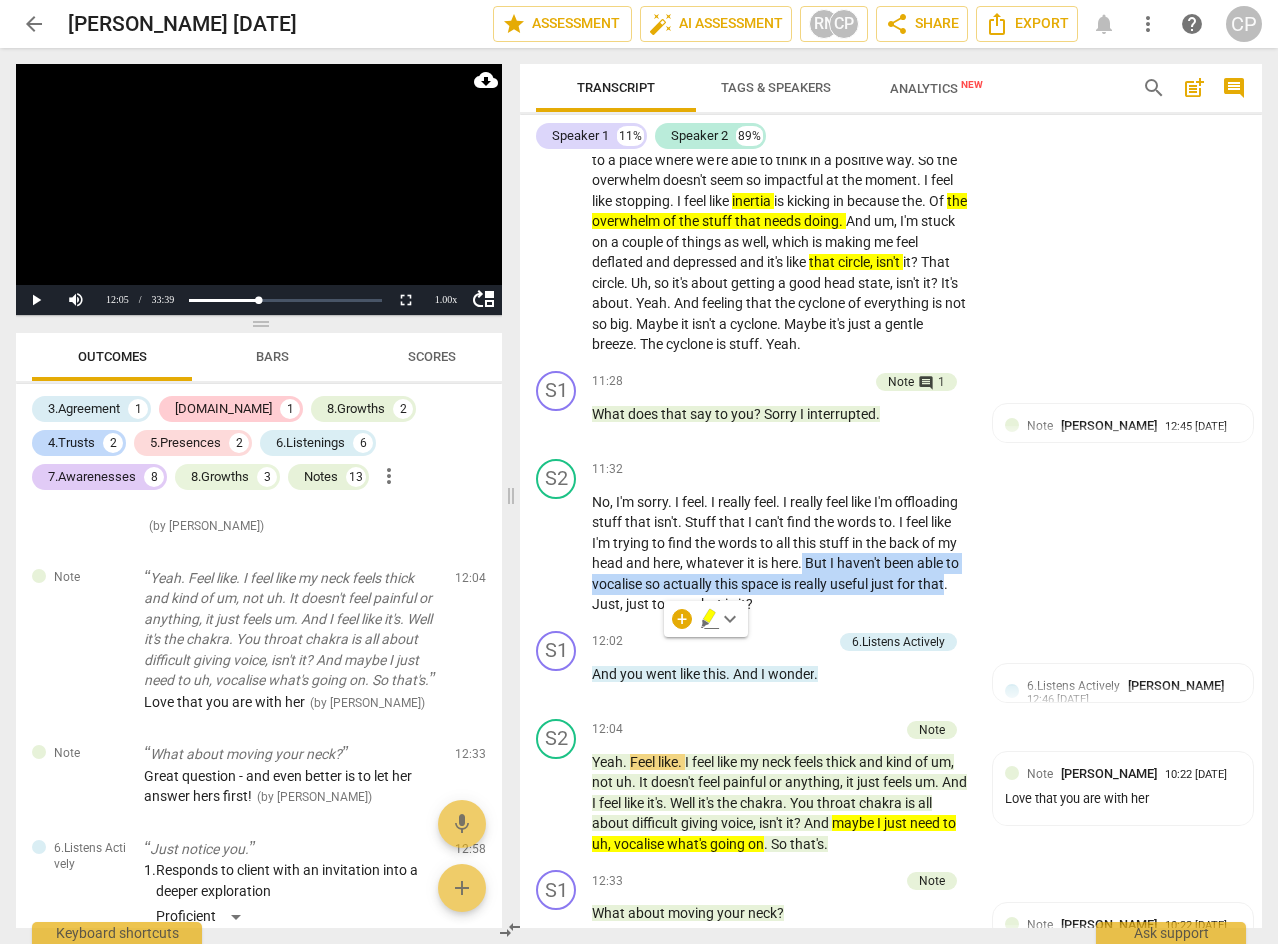 click on "keyboard_arrow_down" at bounding box center [730, 619] 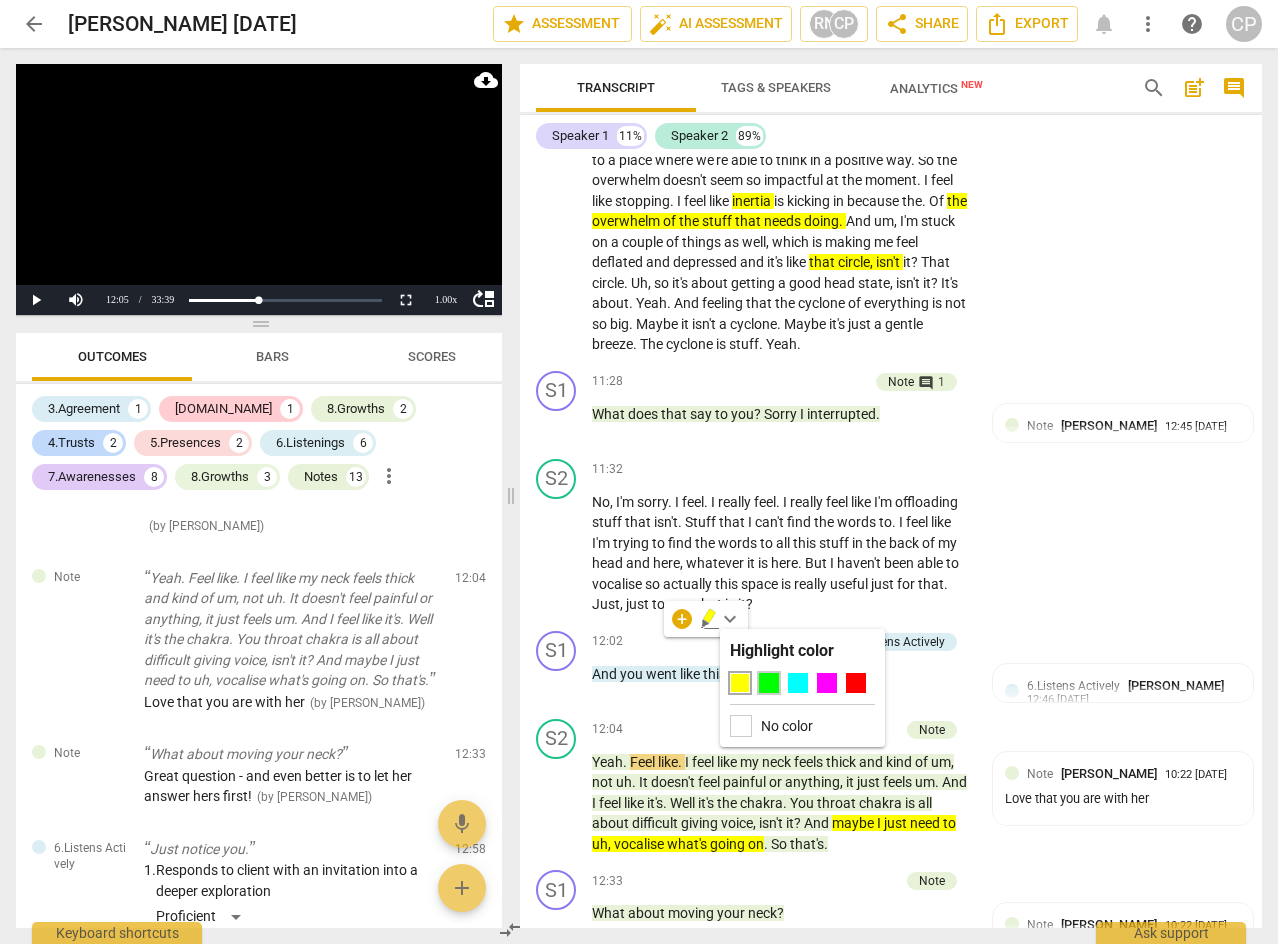 click at bounding box center (769, 683) 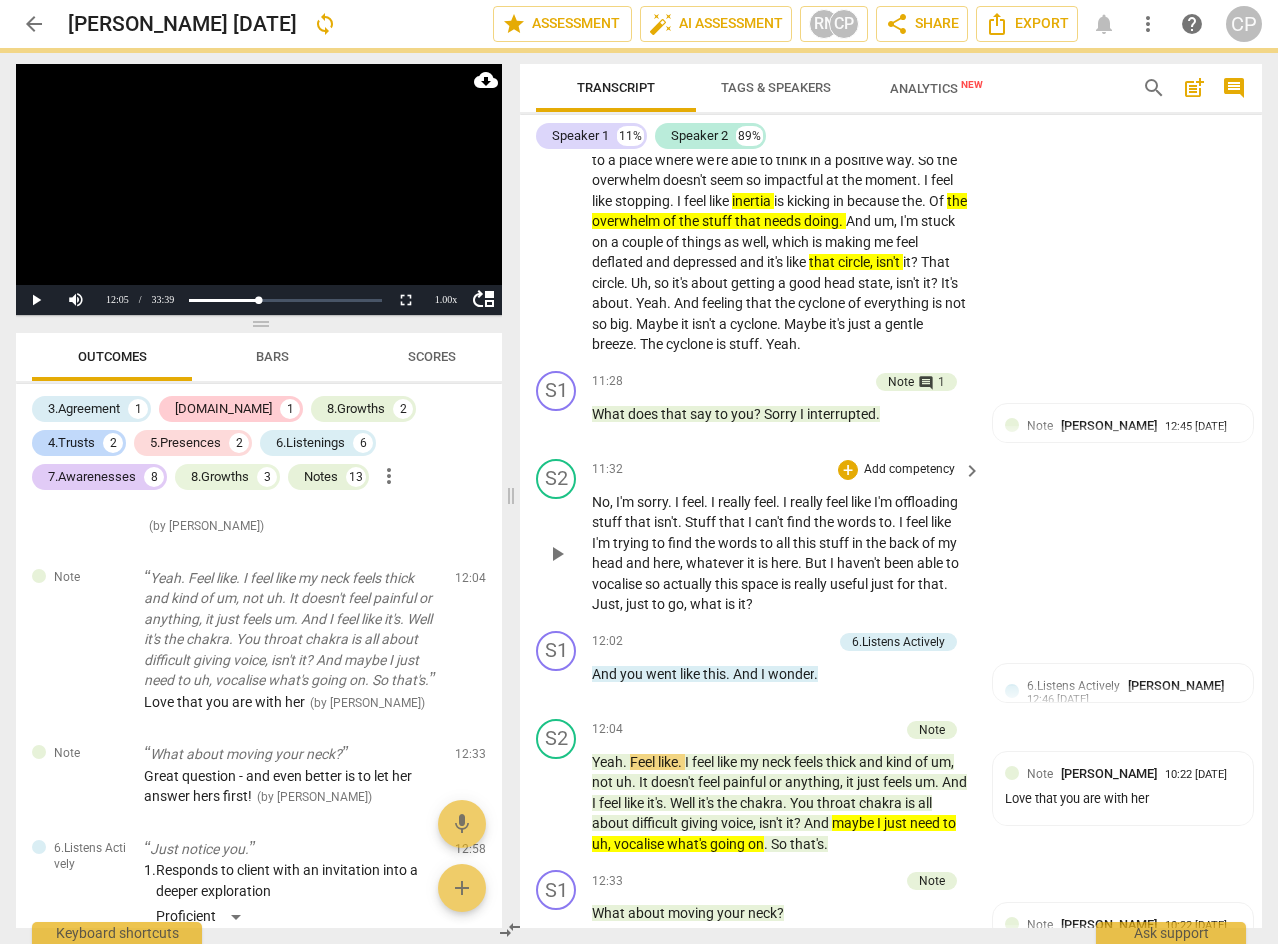 click on "S2 play_arrow pause 11:32 + Add competency keyboard_arrow_right No ,   I'm   sorry .   I   feel .   I   really   feel .   I   really   feel   like   I'm   offloading   stuff   that   isn't .   Stuff   that   I   can't   find   the   words   to .   I   feel   like   I'm   trying   to   find   the   words   to   all   this   stuff   in   the   back   of   my   head   and   here ,   whatever   it   is   here .   But   I   haven't   been   able   to   vocalise   so   actually   this   space   is   really   useful   just   for   that .   Just ,   just   to   go ,   what   is   it ?" at bounding box center (891, 537) 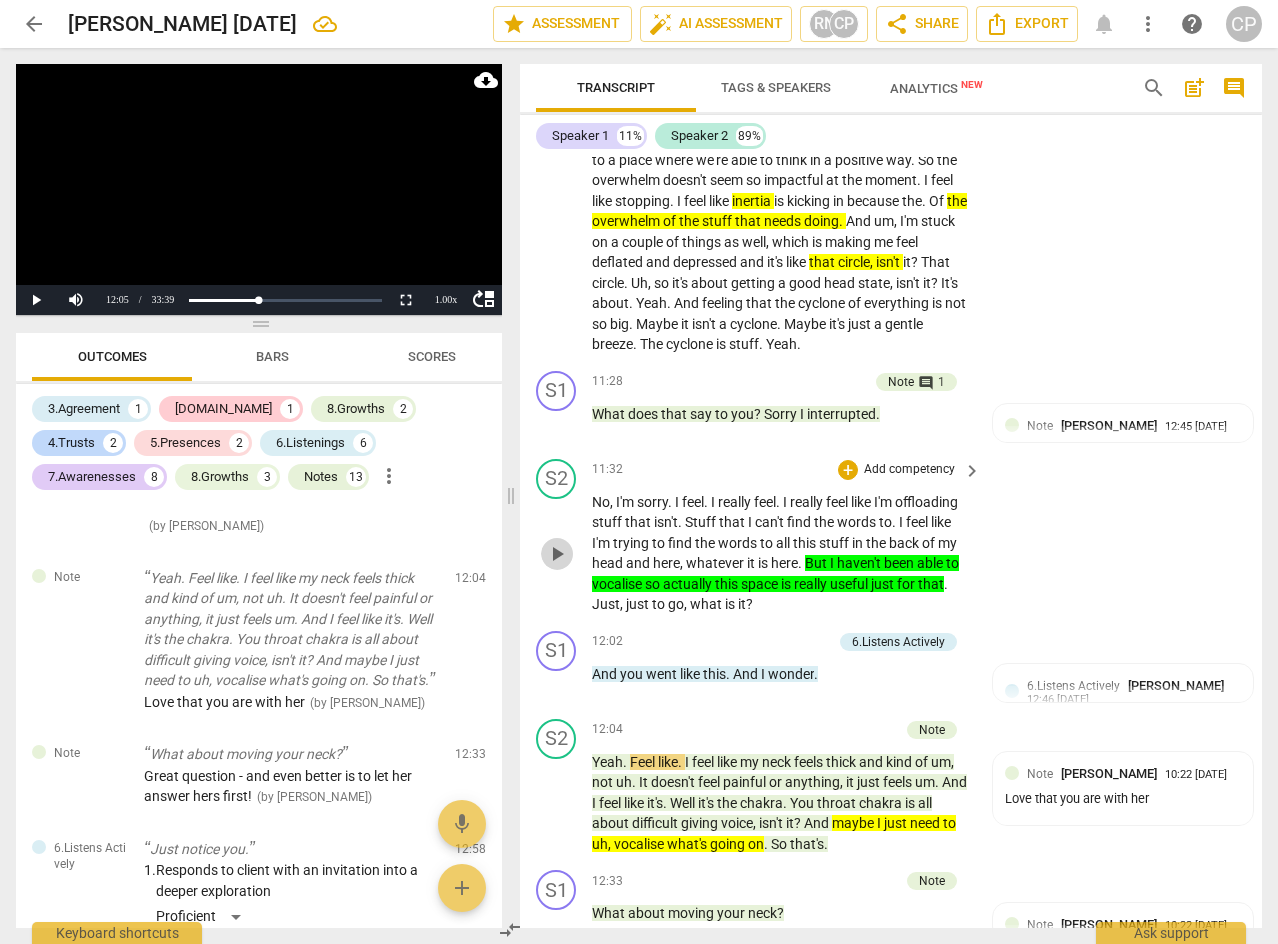 click on "play_arrow" at bounding box center [557, 554] 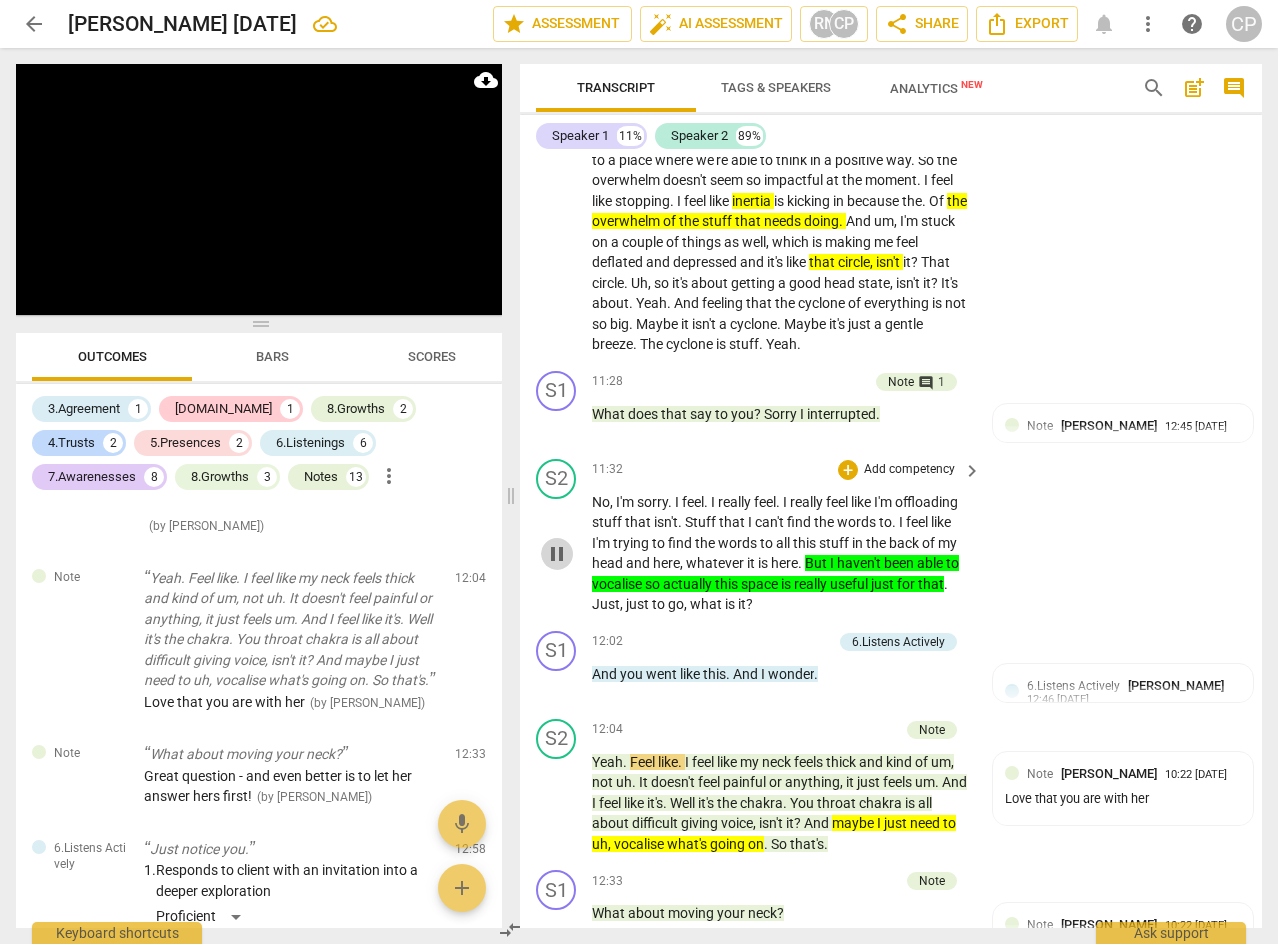 click on "pause" at bounding box center (557, 554) 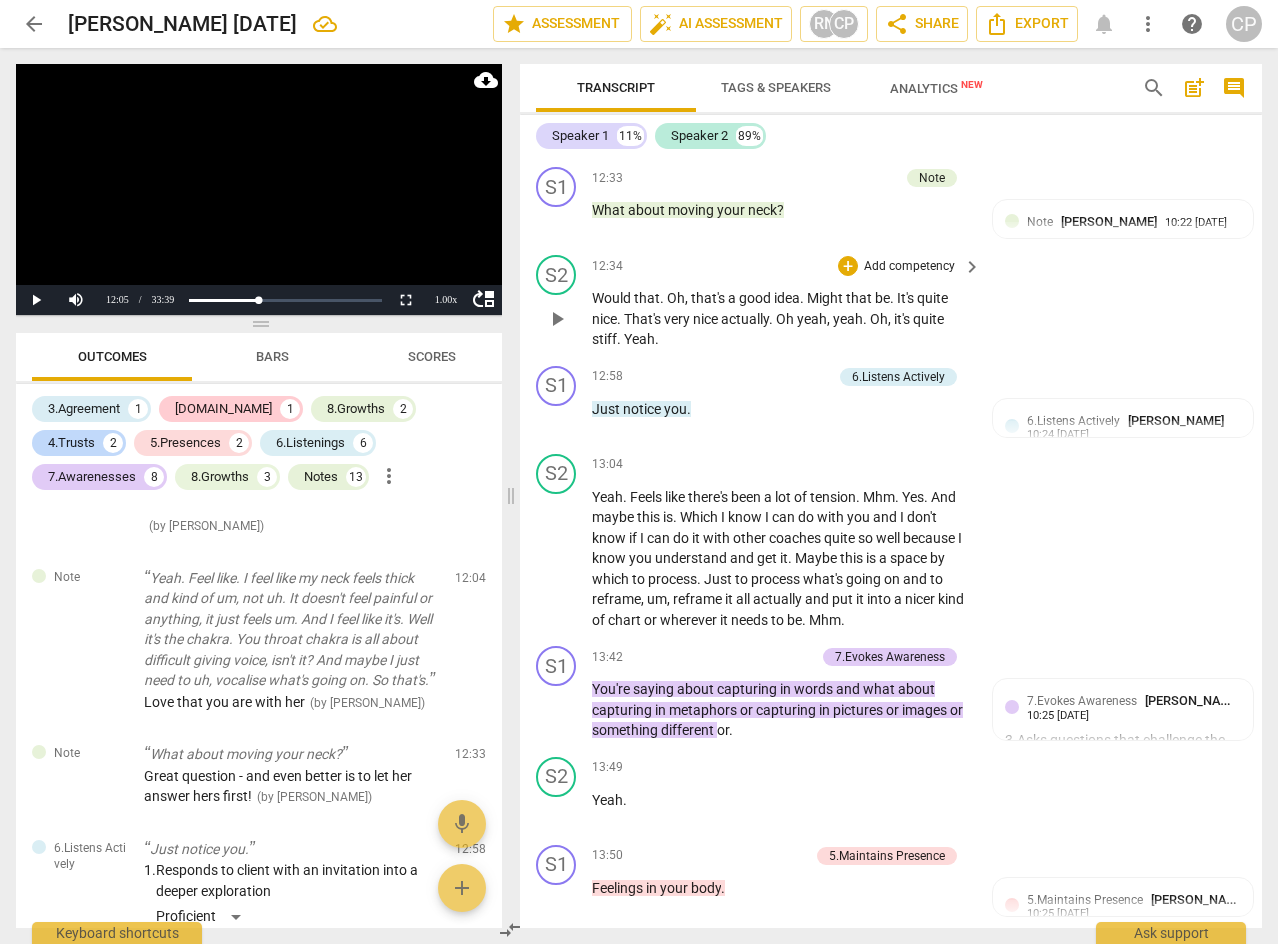 scroll, scrollTop: 5173, scrollLeft: 0, axis: vertical 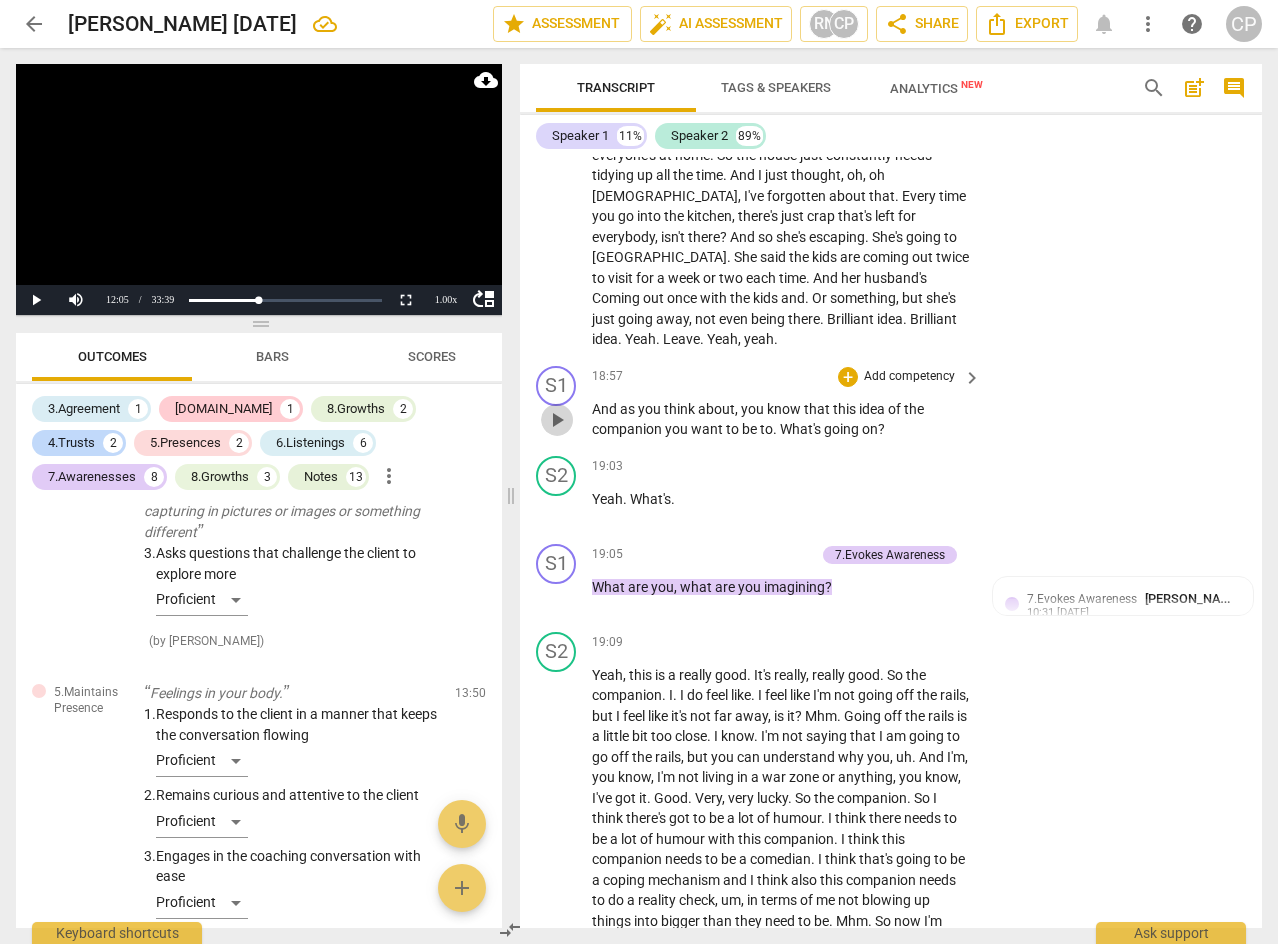 click on "play_arrow" at bounding box center (557, 420) 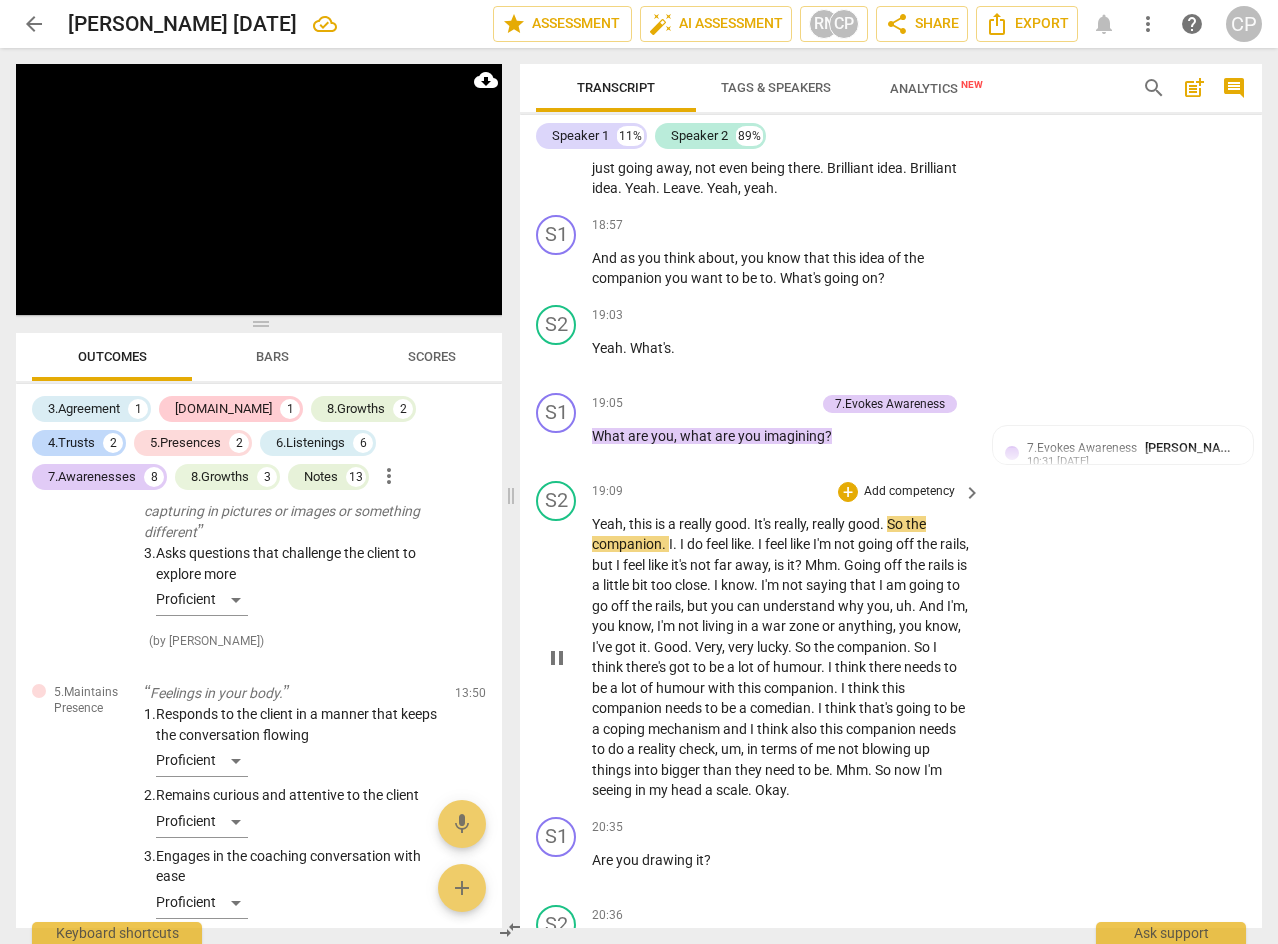 scroll, scrollTop: 7673, scrollLeft: 0, axis: vertical 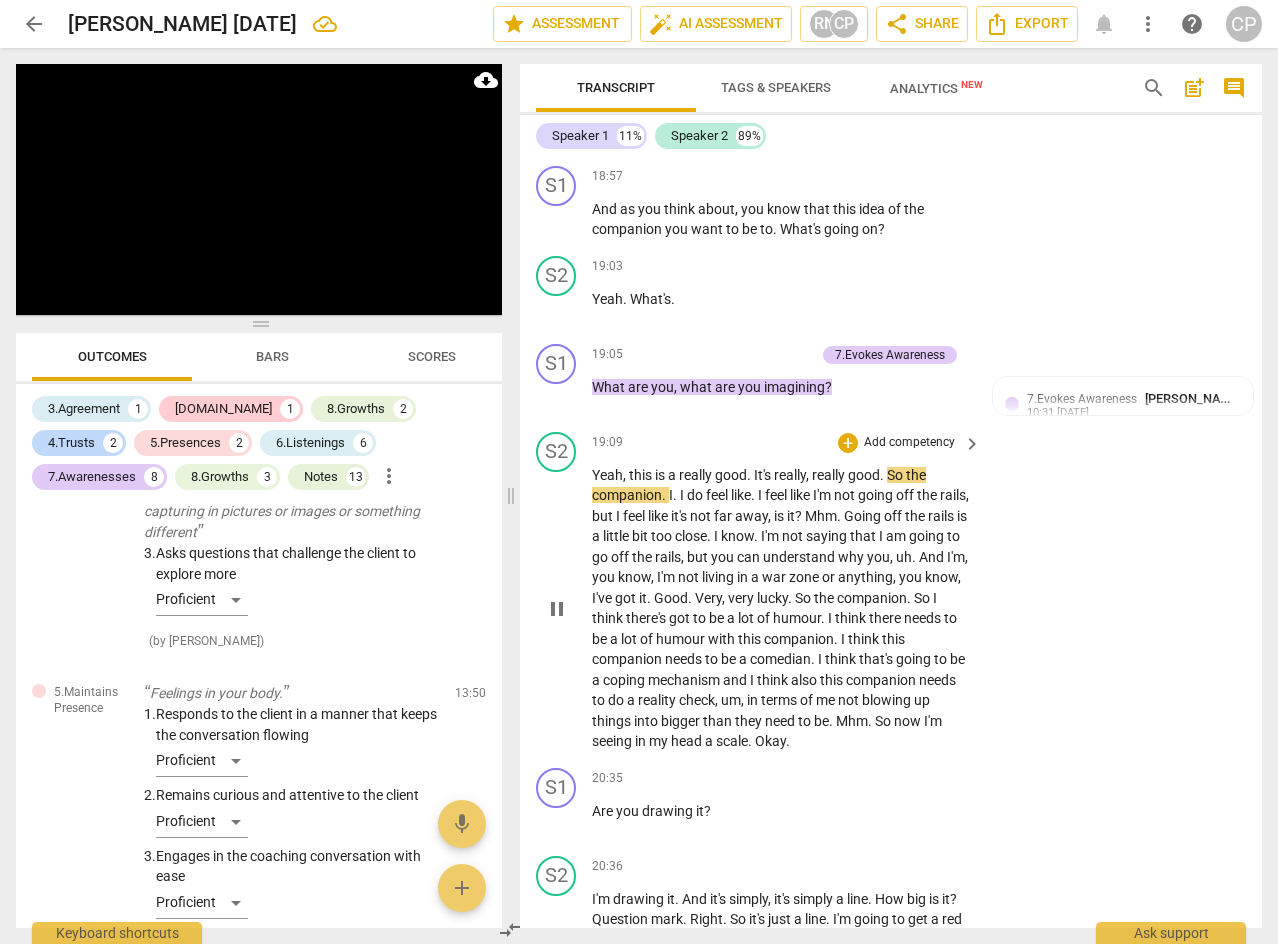 click on "pause" at bounding box center [557, 609] 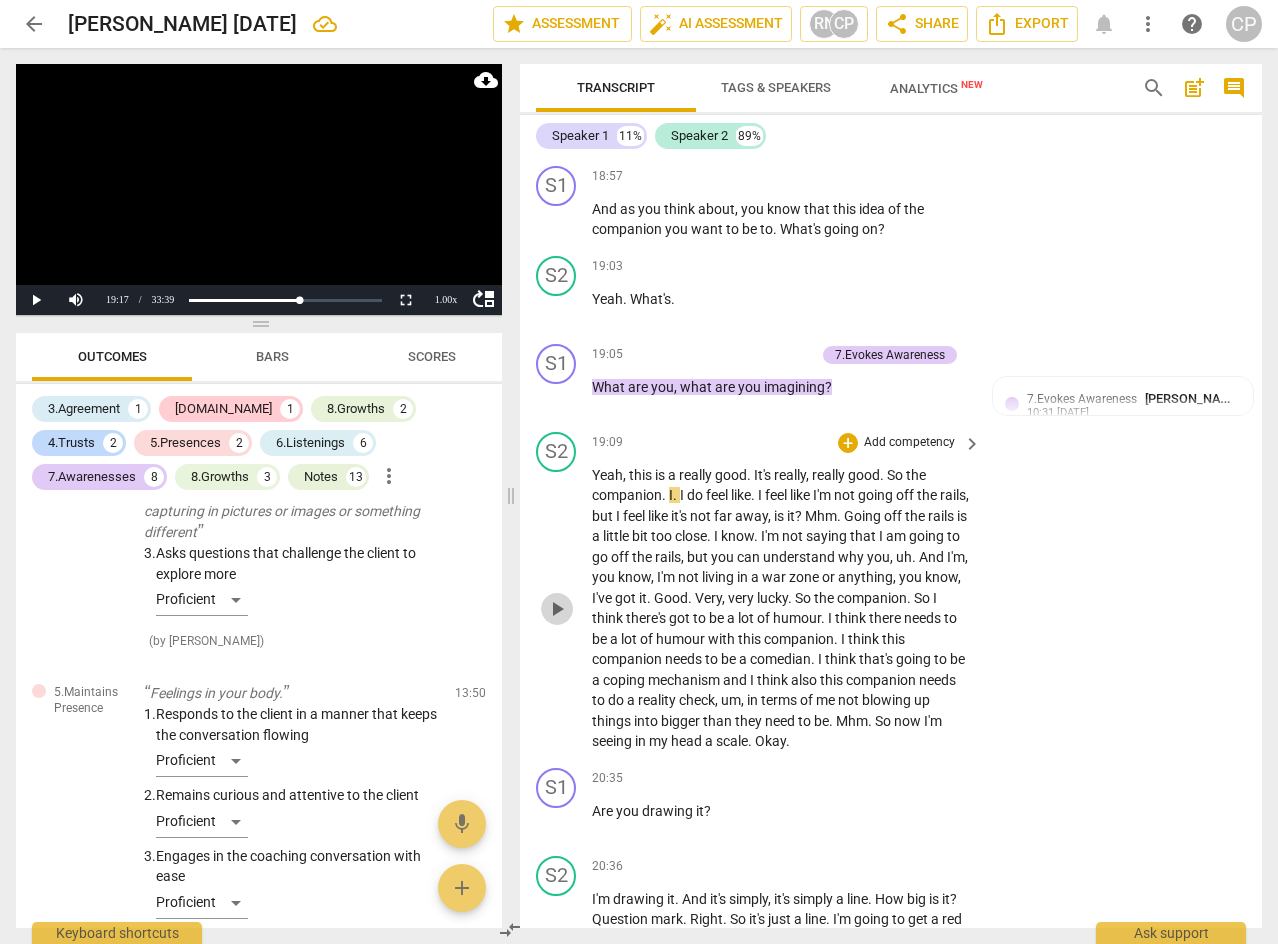 click on "play_arrow" at bounding box center (557, 609) 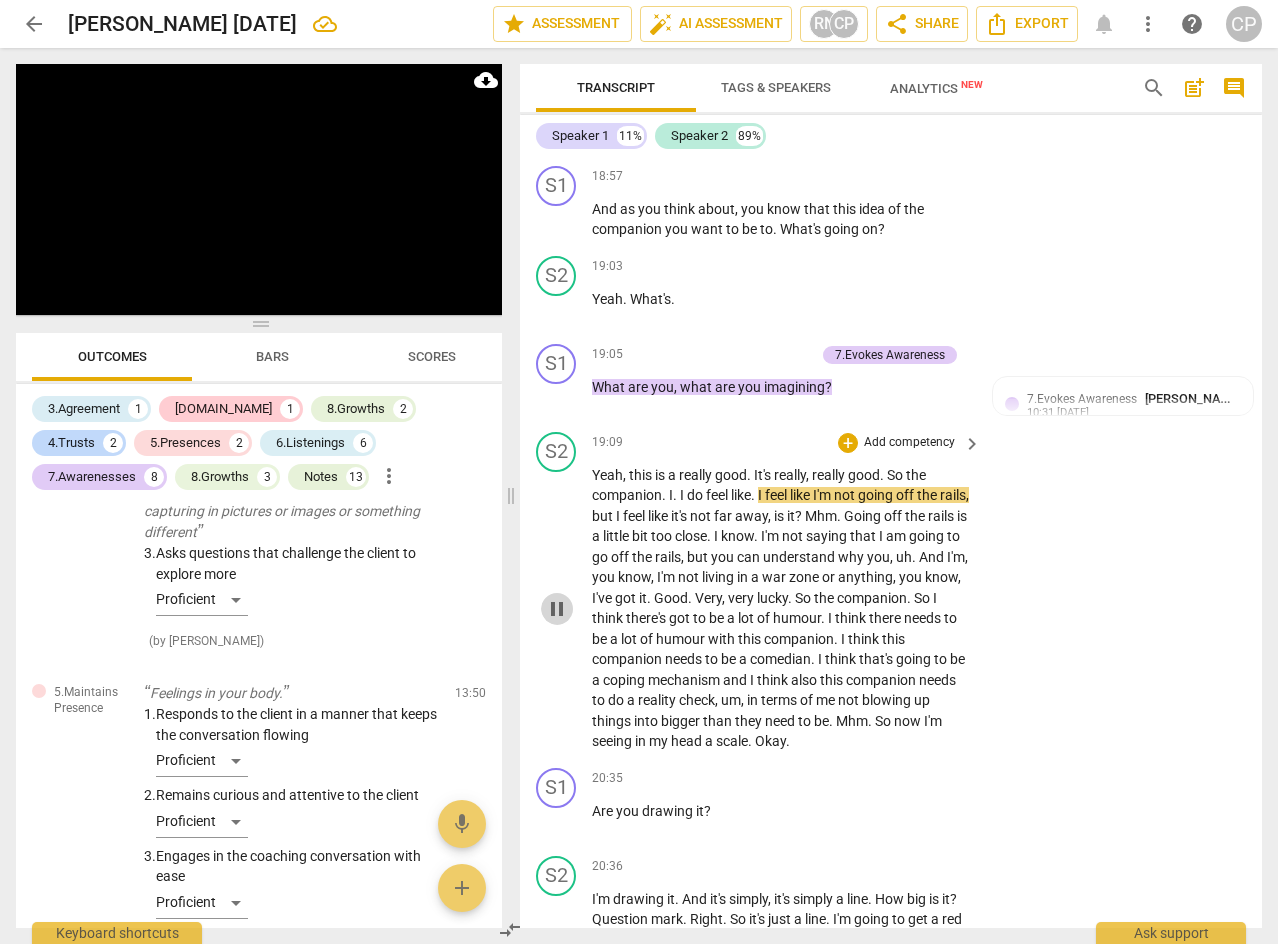 click on "pause" at bounding box center (557, 609) 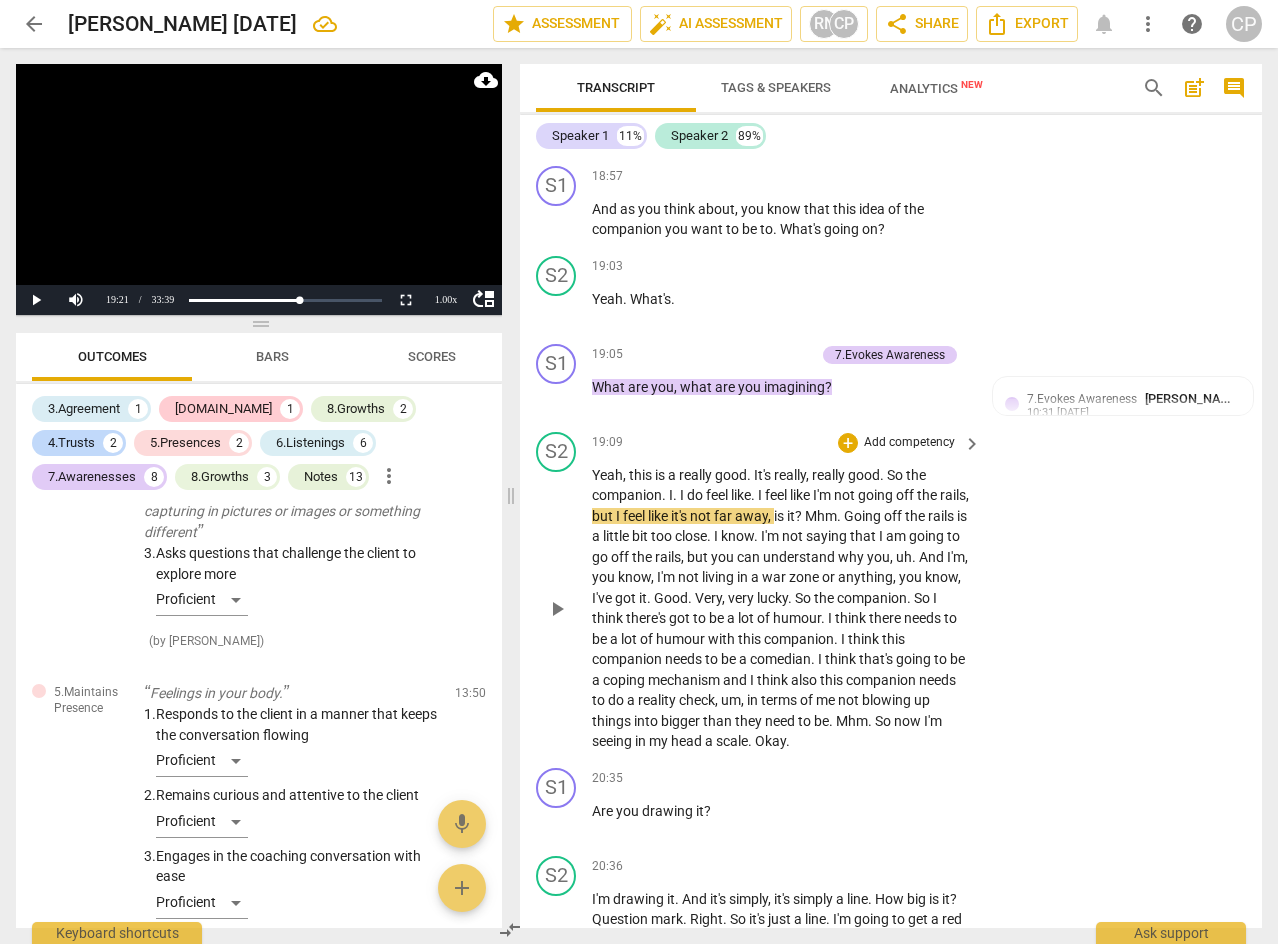 scroll, scrollTop: 7573, scrollLeft: 0, axis: vertical 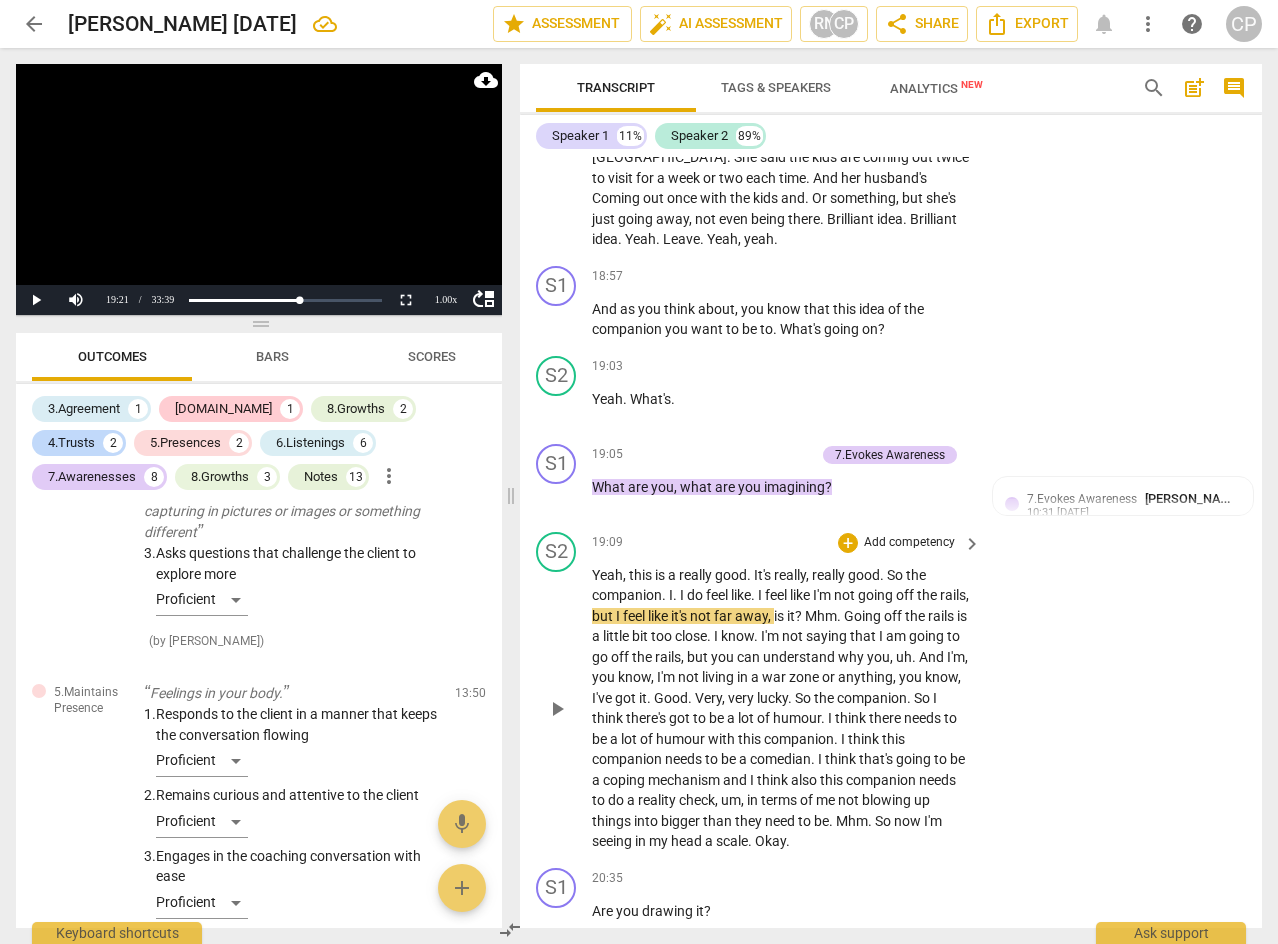 click on "play_arrow pause" at bounding box center [566, 709] 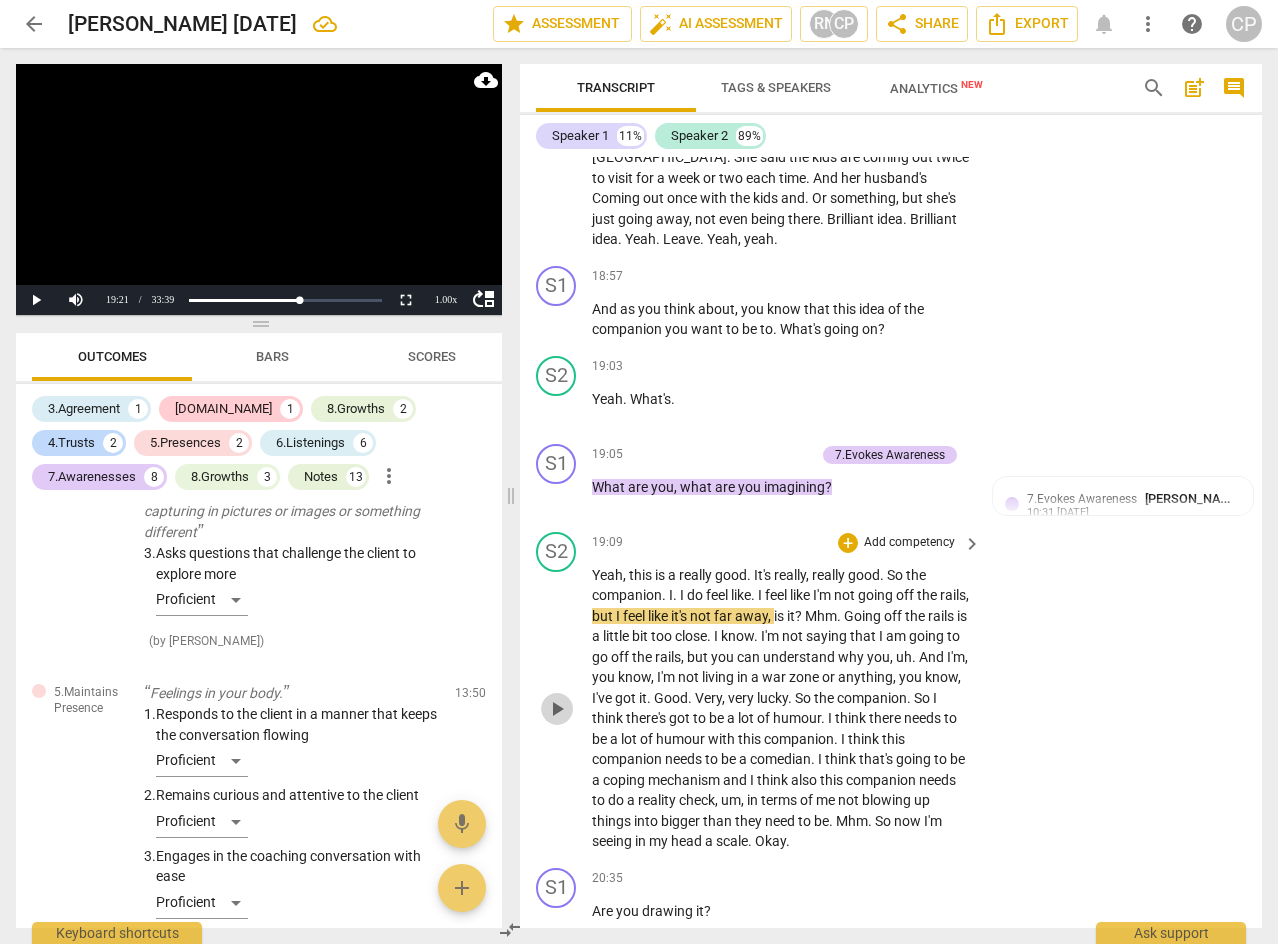 click on "play_arrow" at bounding box center [557, 709] 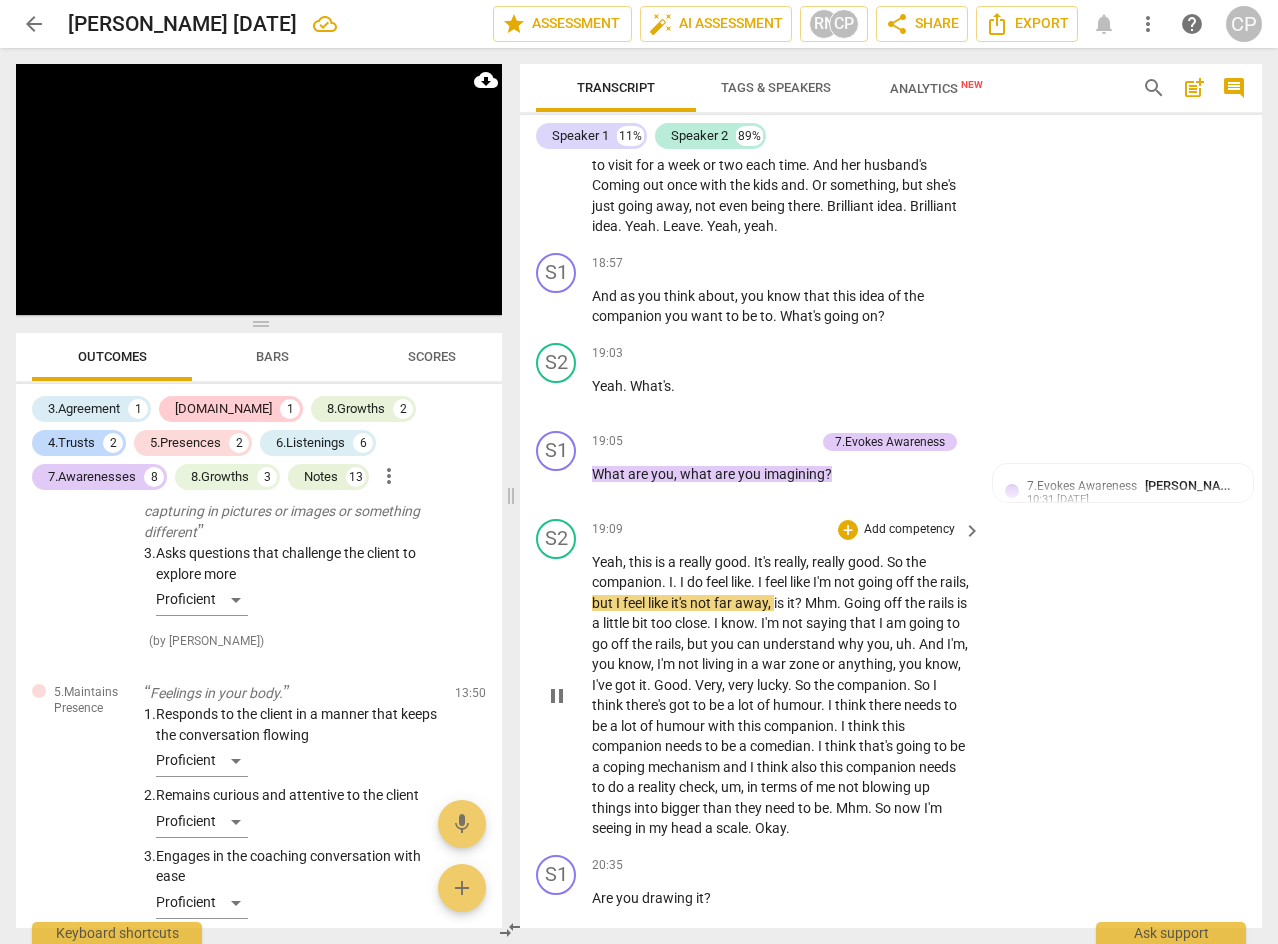 scroll, scrollTop: 7773, scrollLeft: 0, axis: vertical 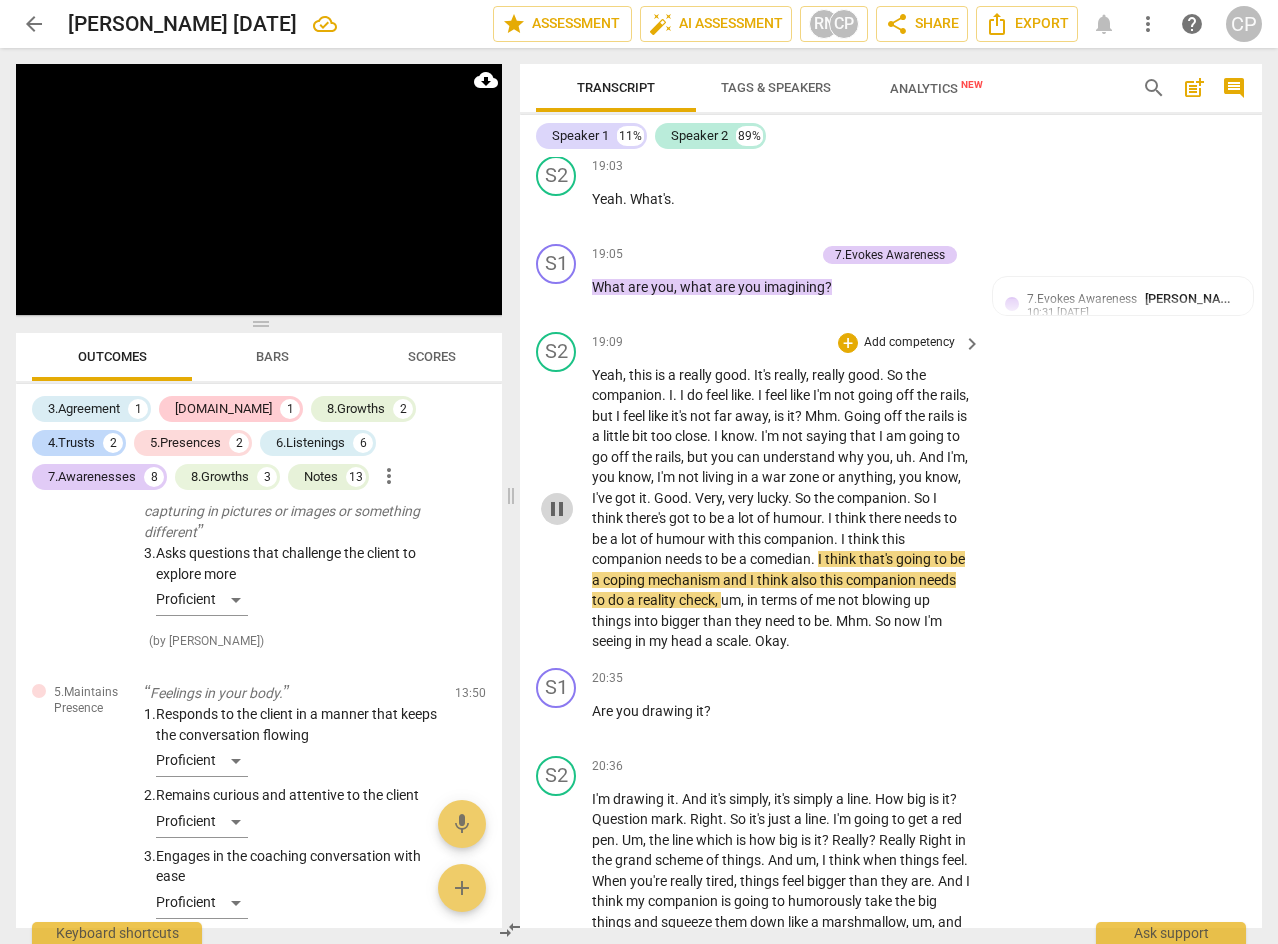 click on "pause" at bounding box center [557, 509] 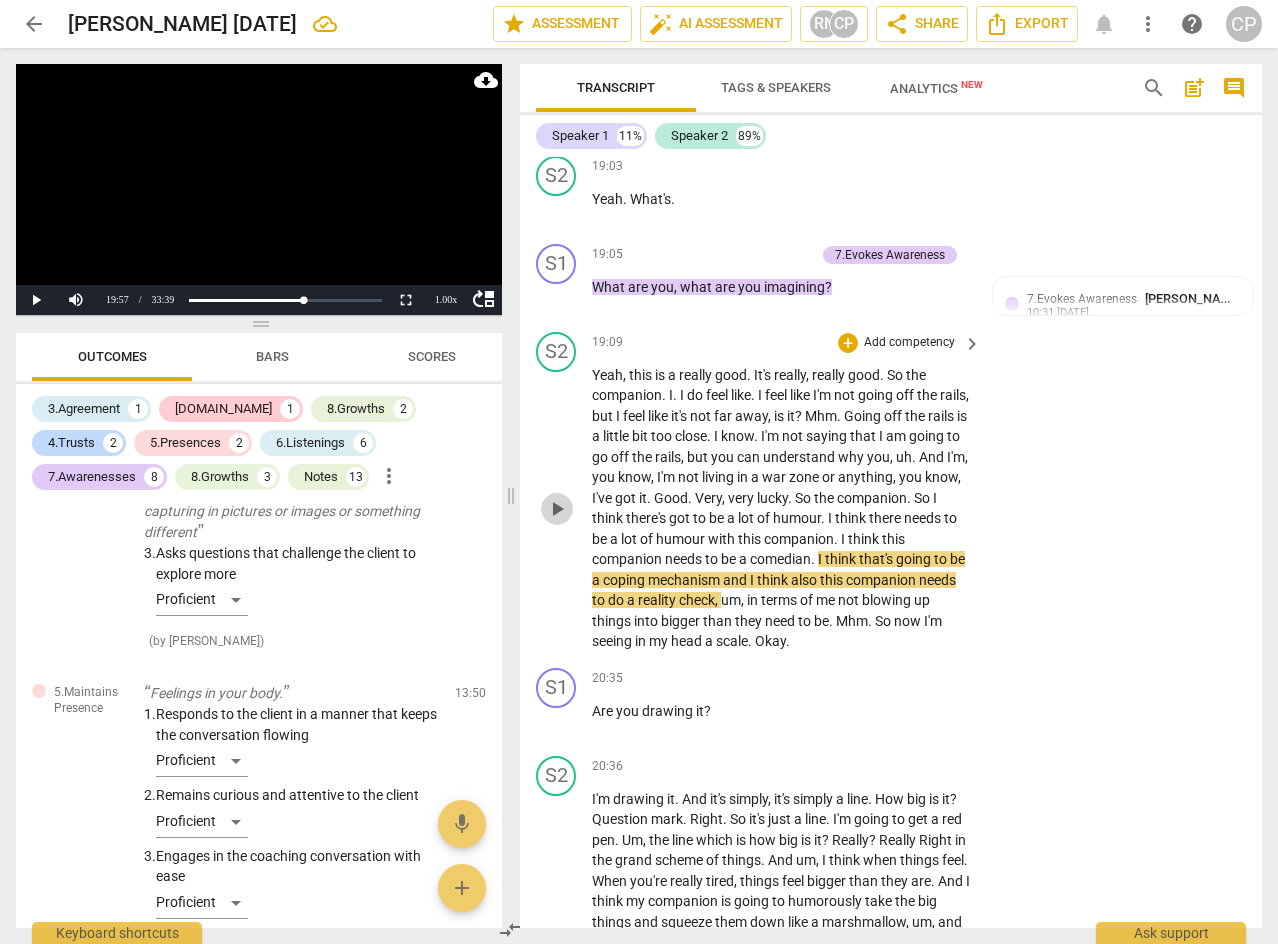 click on "play_arrow" at bounding box center (557, 509) 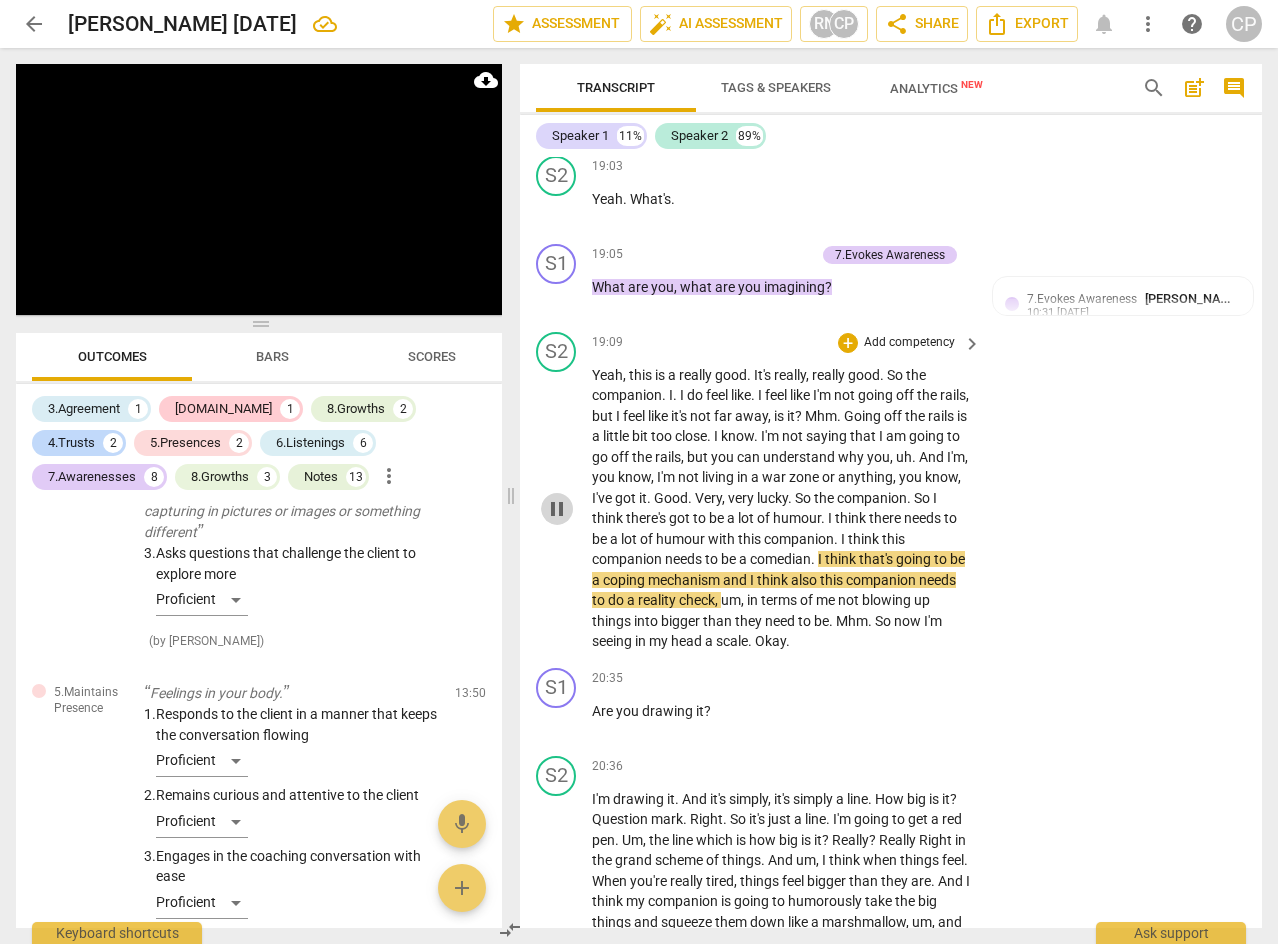 click on "pause" at bounding box center [557, 509] 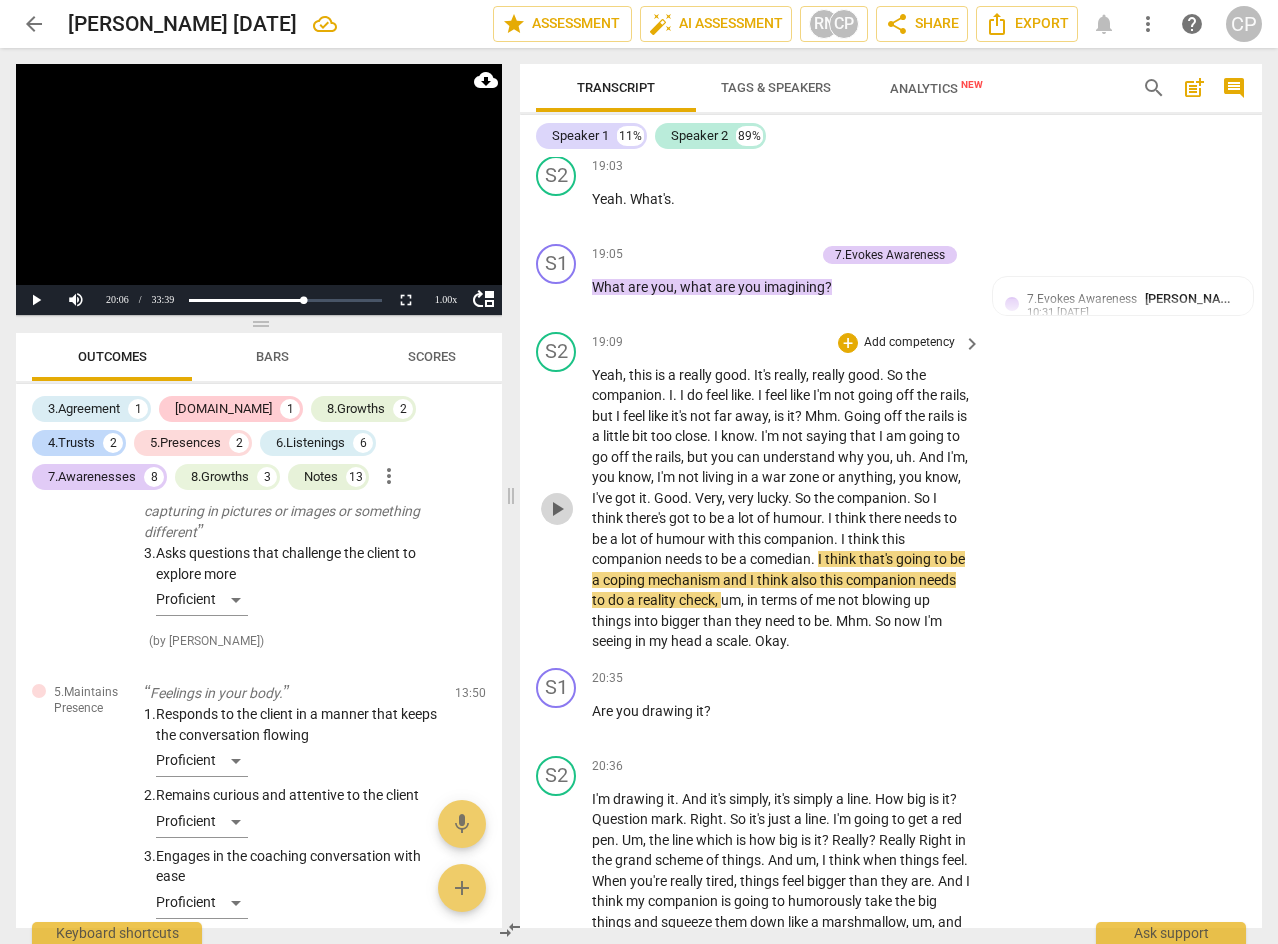 click on "play_arrow" at bounding box center [557, 509] 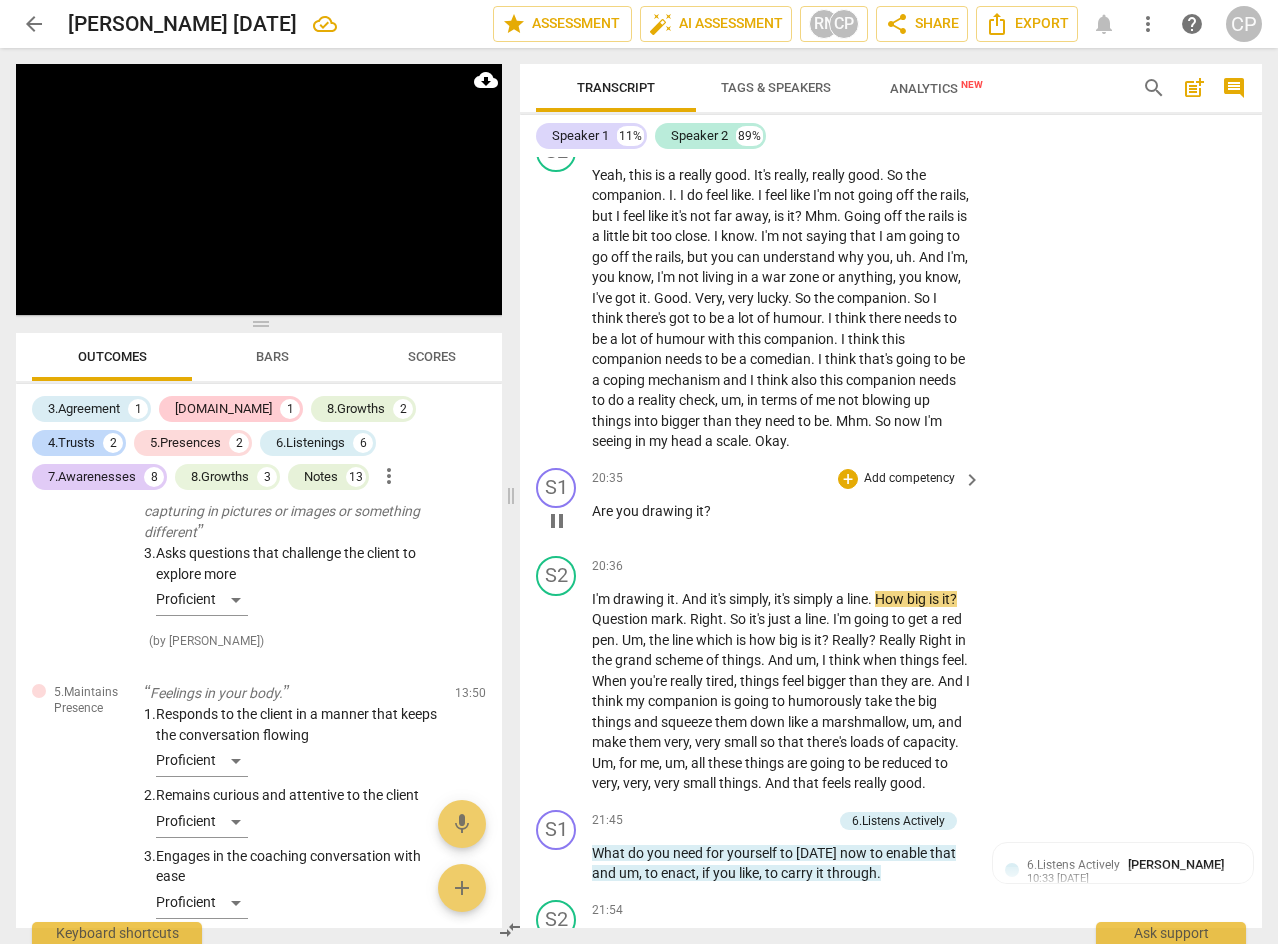 scroll, scrollTop: 8073, scrollLeft: 0, axis: vertical 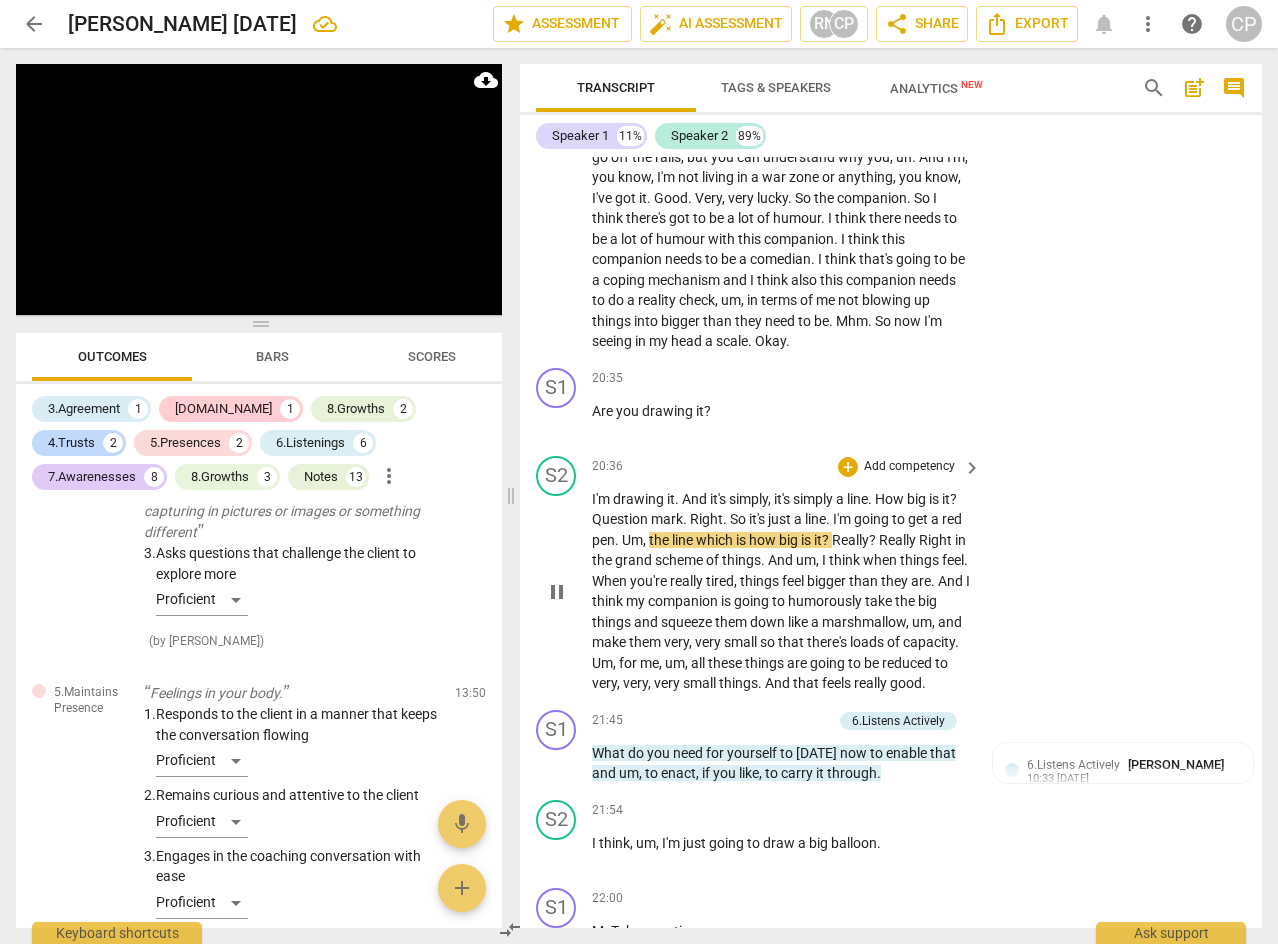 click on "pause" at bounding box center [557, 592] 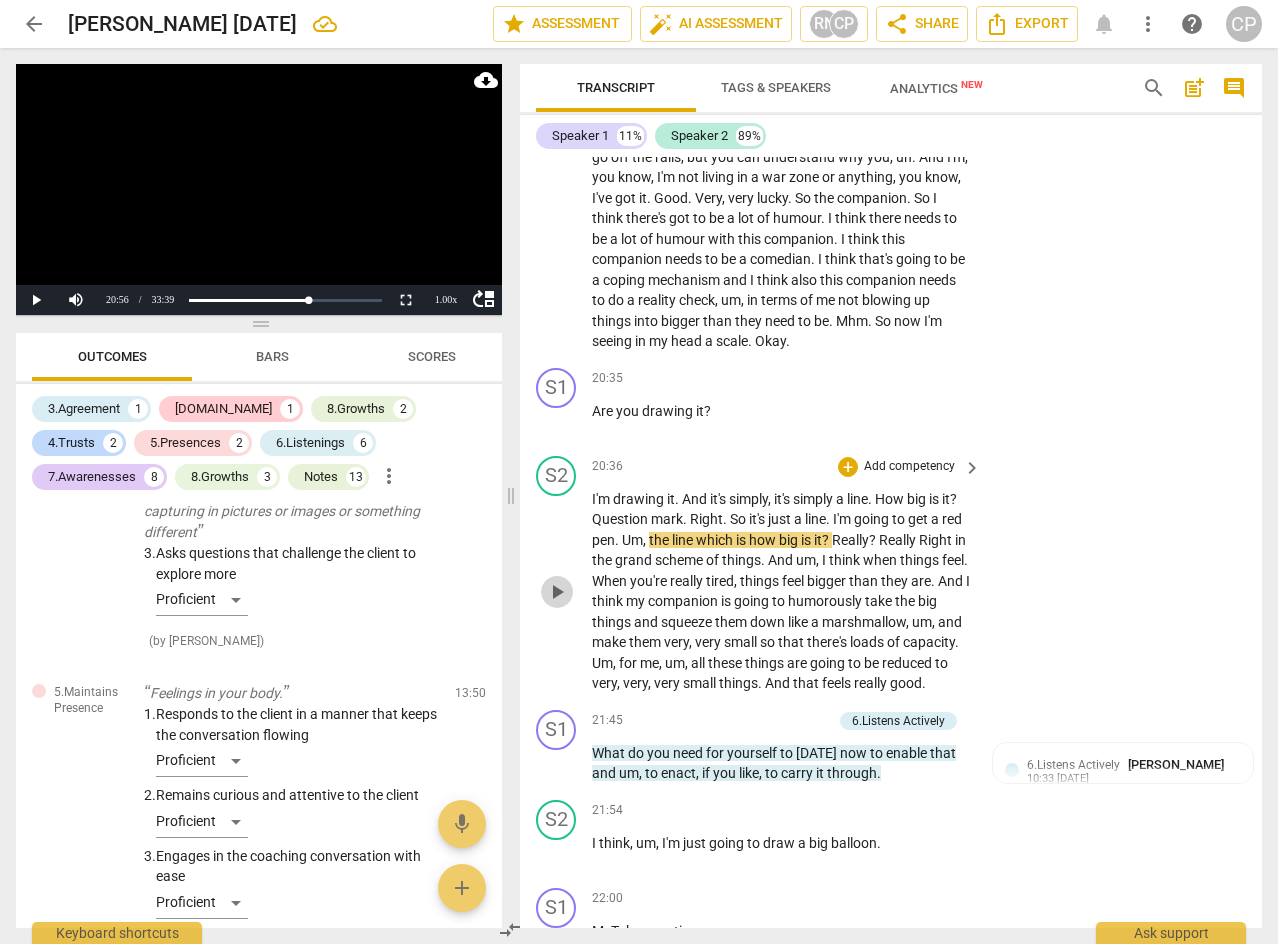 click on "play_arrow" at bounding box center [557, 592] 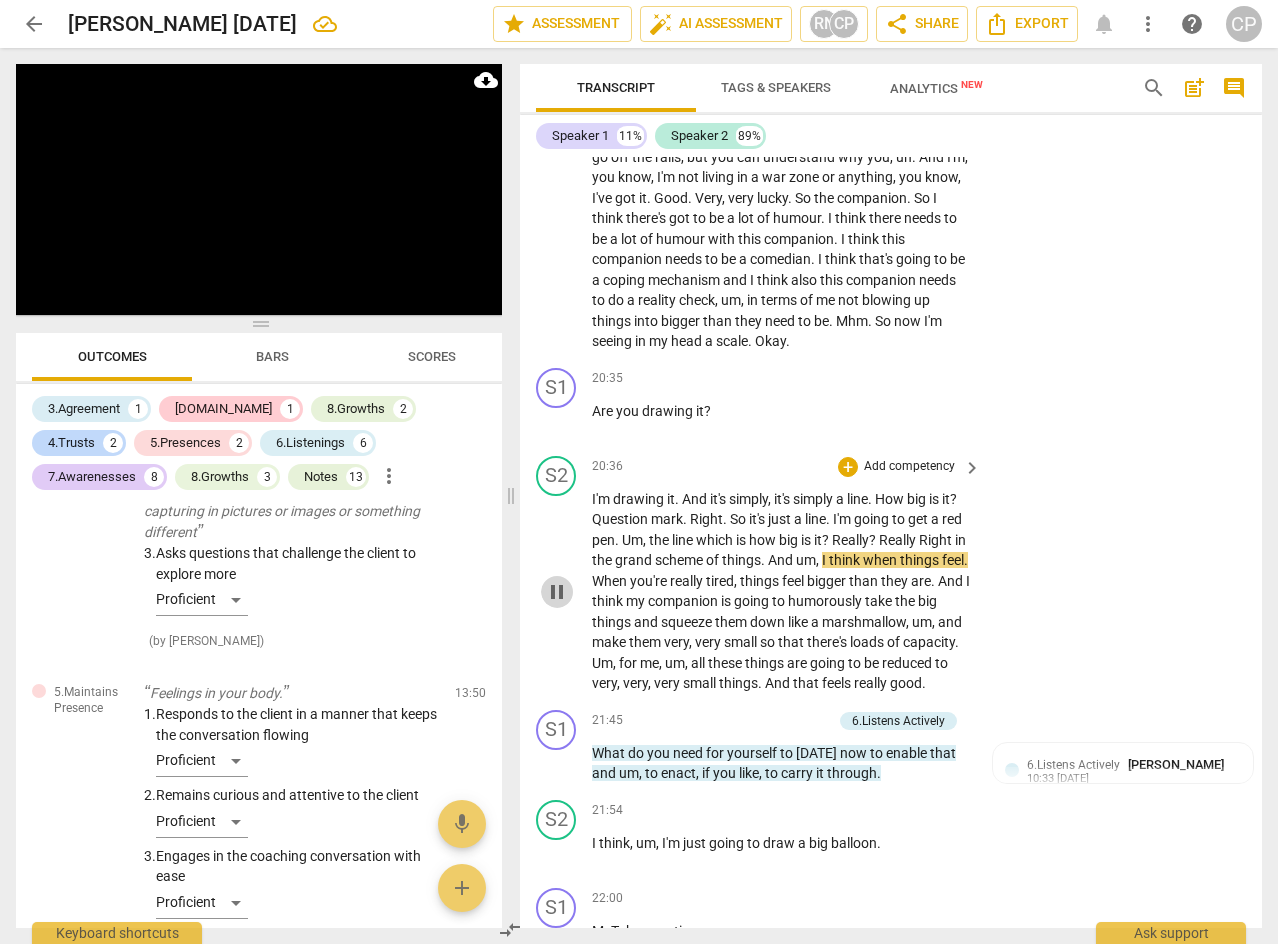 click on "pause" at bounding box center [557, 592] 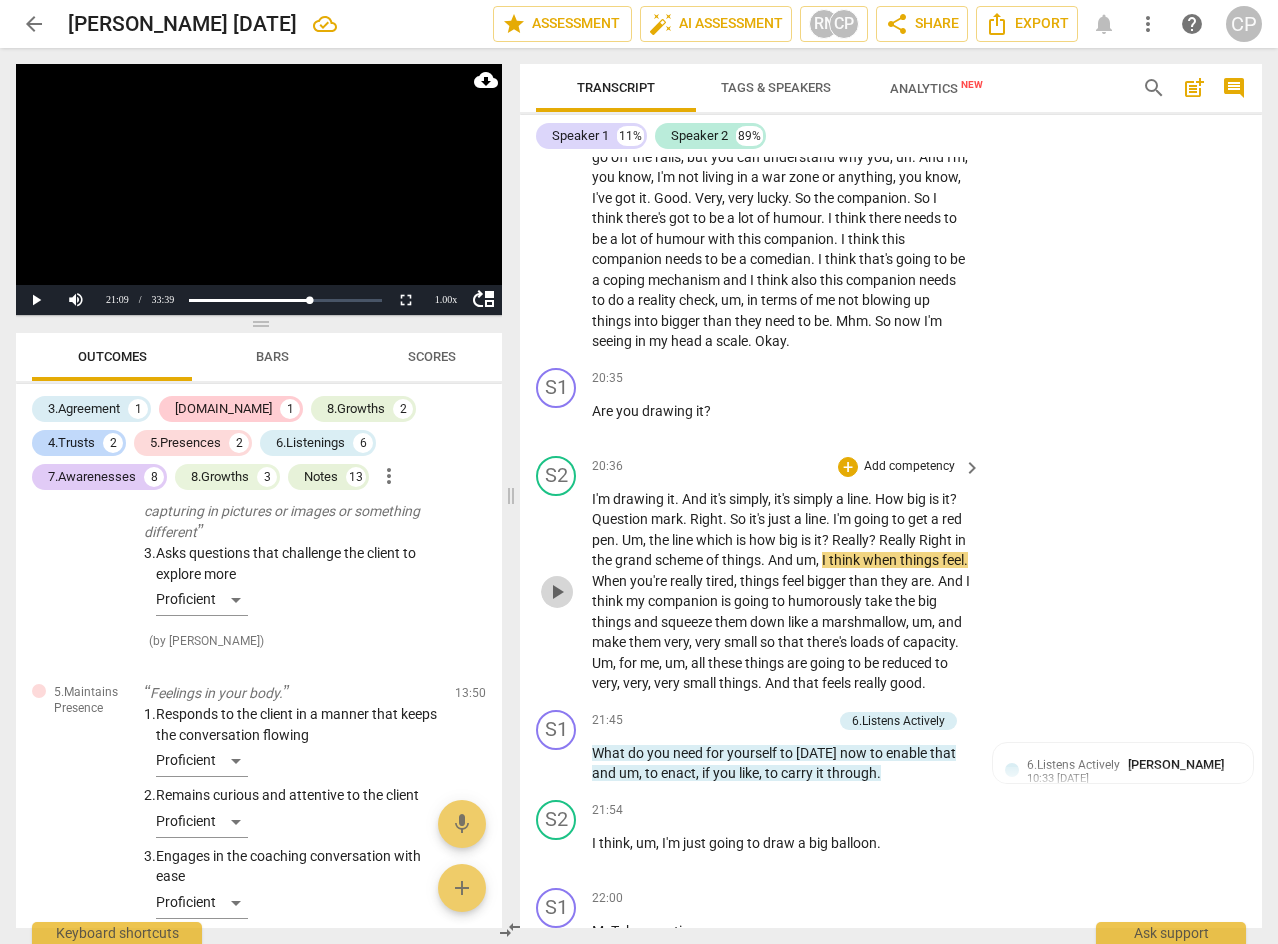 click on "play_arrow" at bounding box center (557, 592) 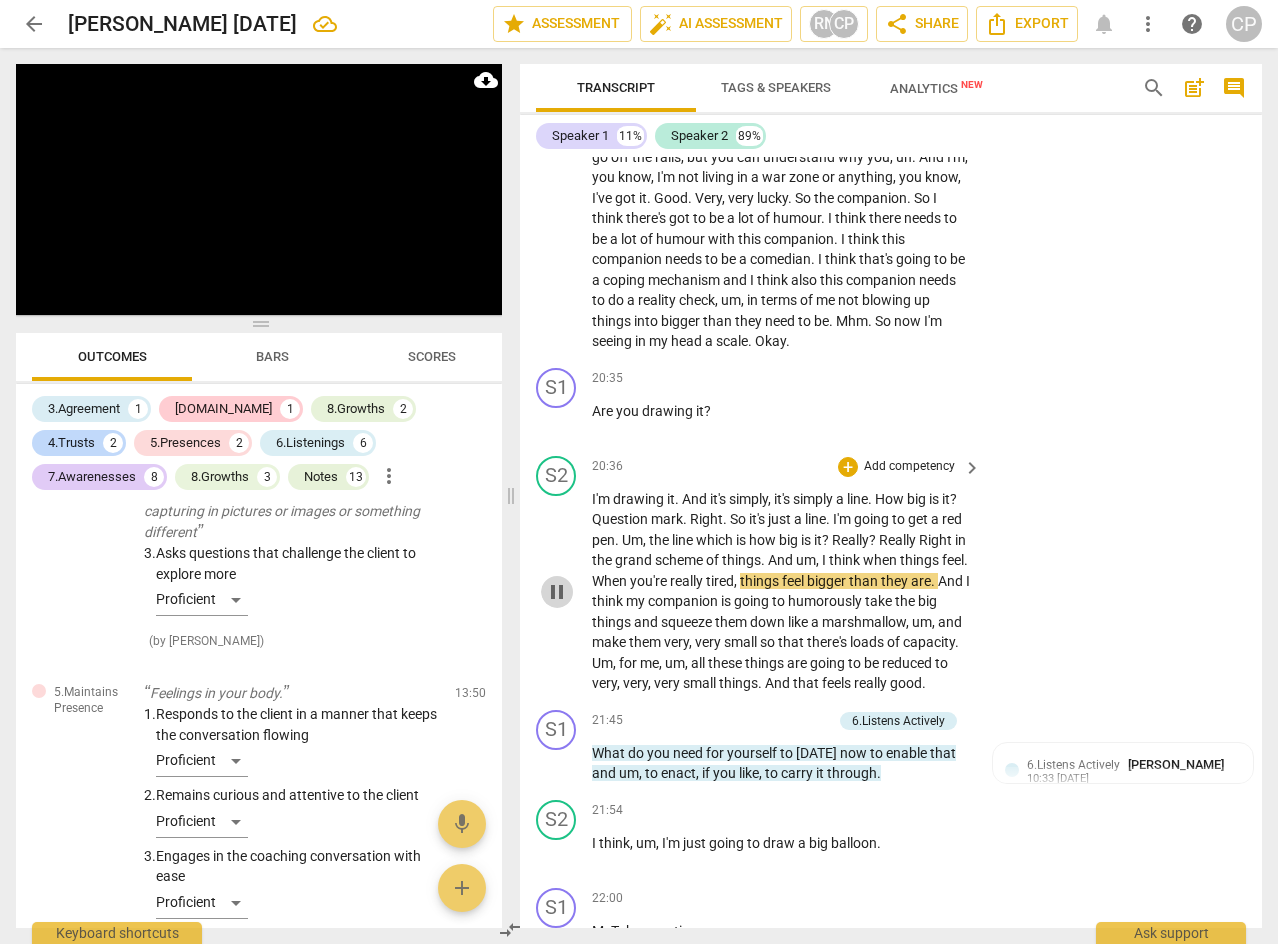 click on "pause" at bounding box center (557, 592) 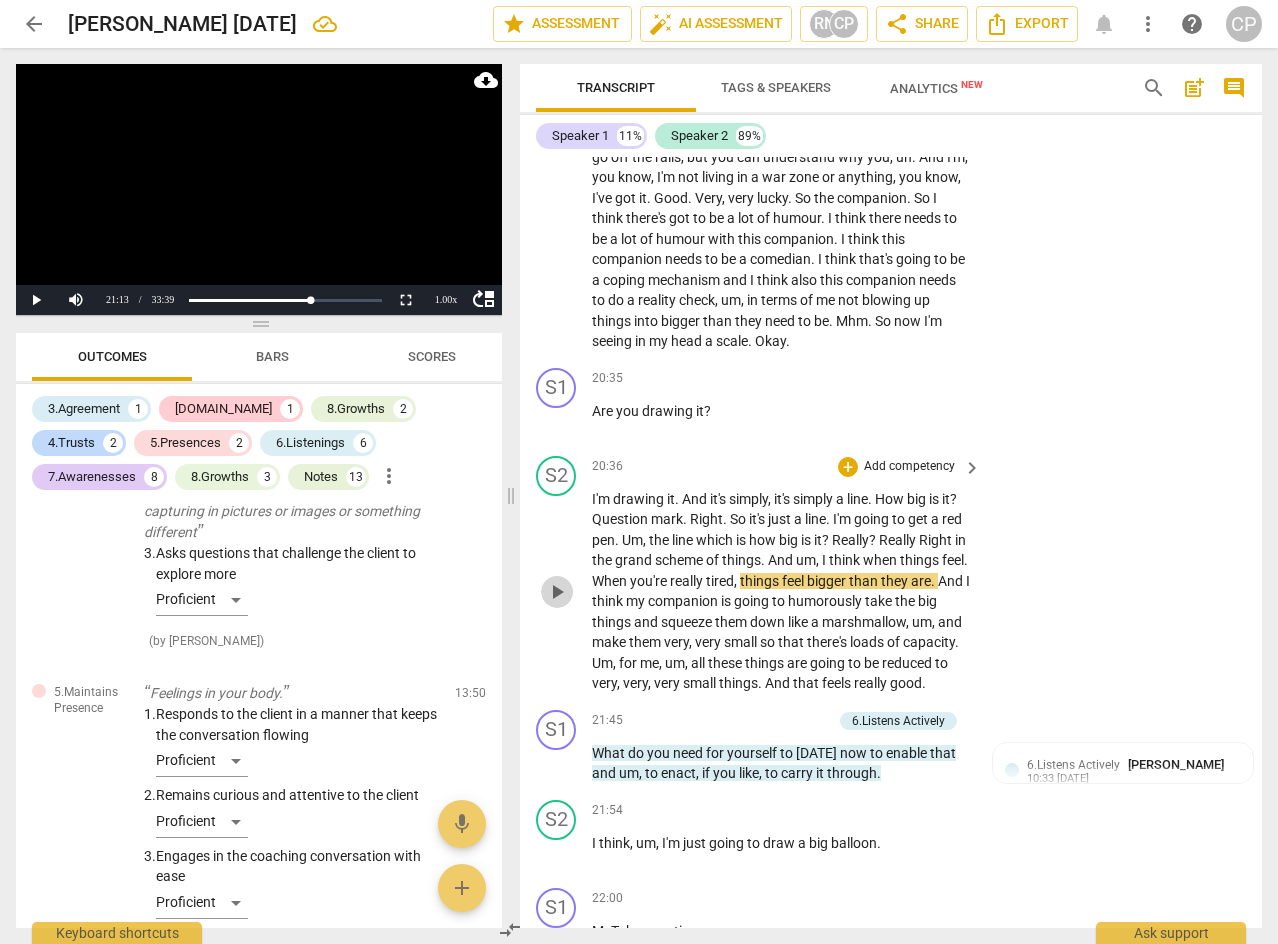 click on "play_arrow" at bounding box center [557, 592] 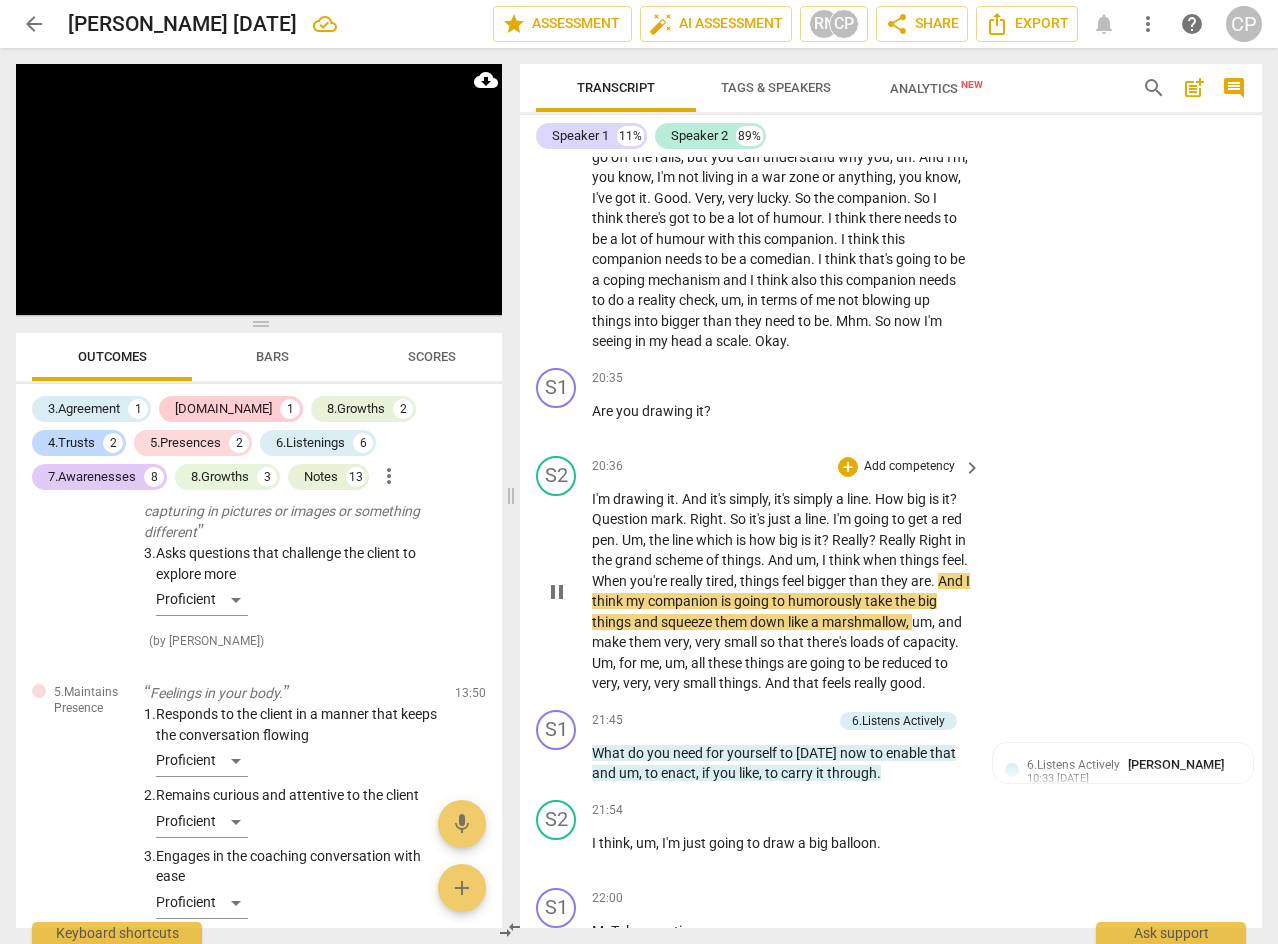 scroll, scrollTop: 8173, scrollLeft: 0, axis: vertical 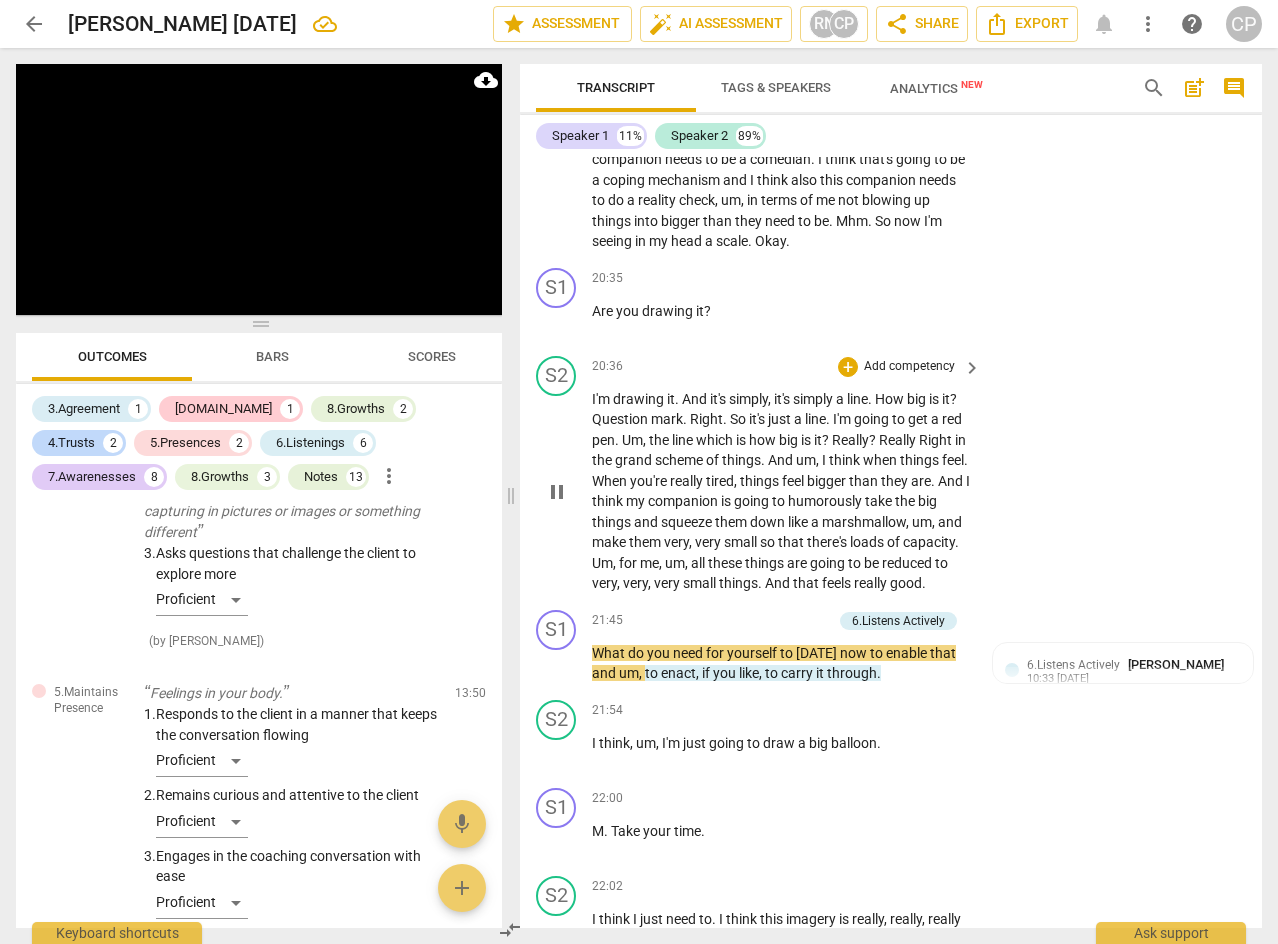 click on "pause" at bounding box center (557, 492) 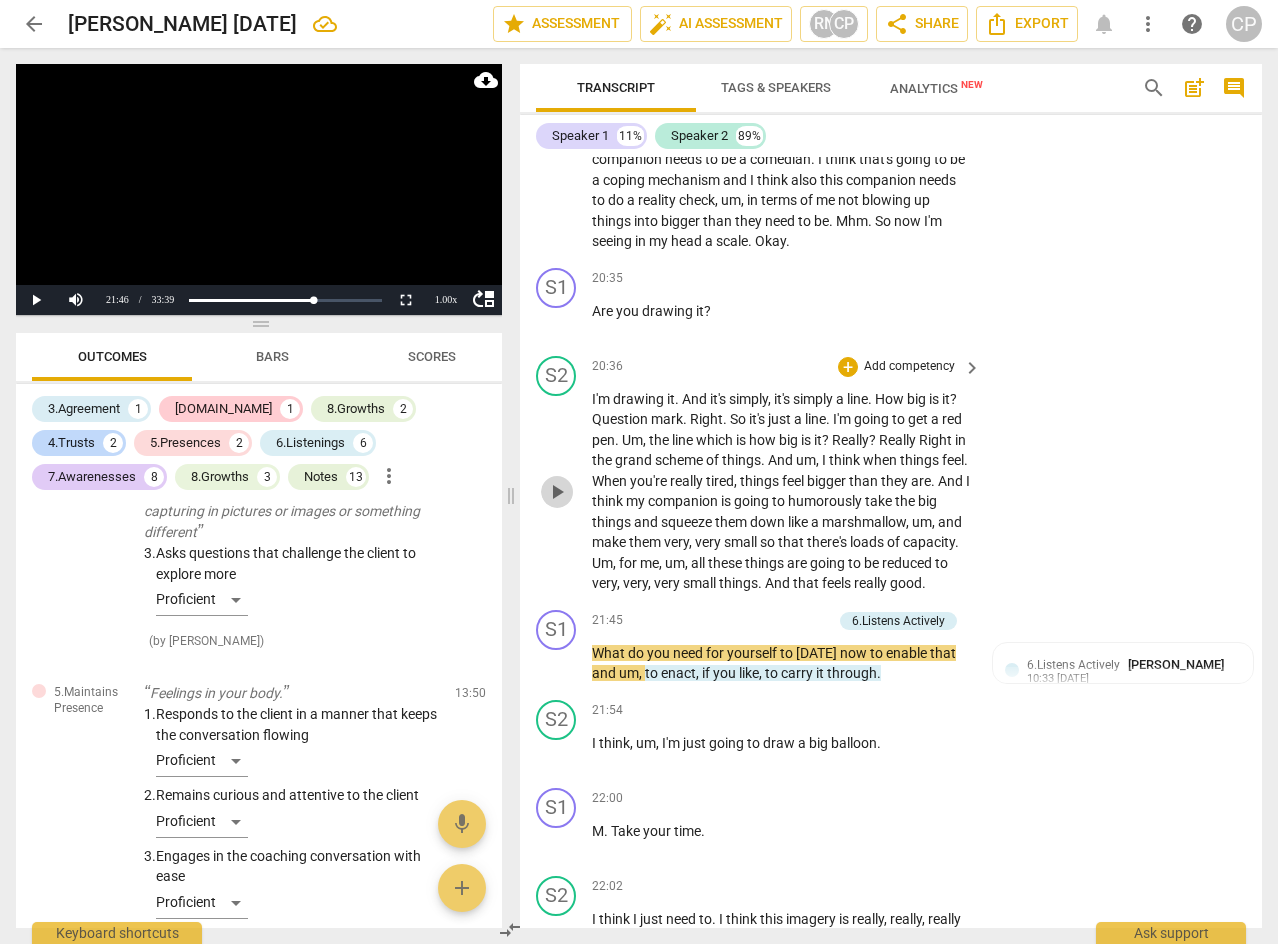 click on "play_arrow" at bounding box center (557, 492) 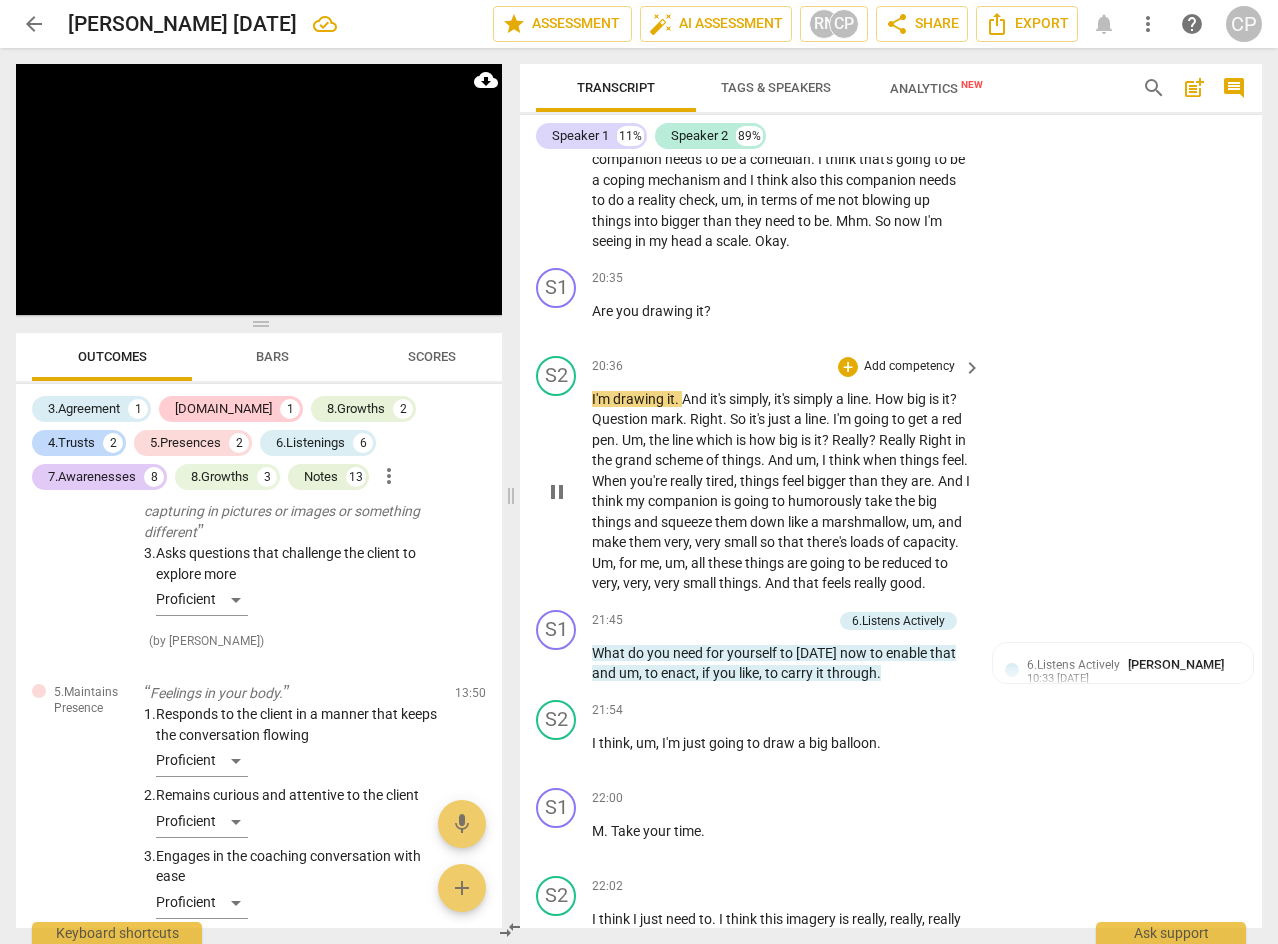 click on "pause" at bounding box center [557, 492] 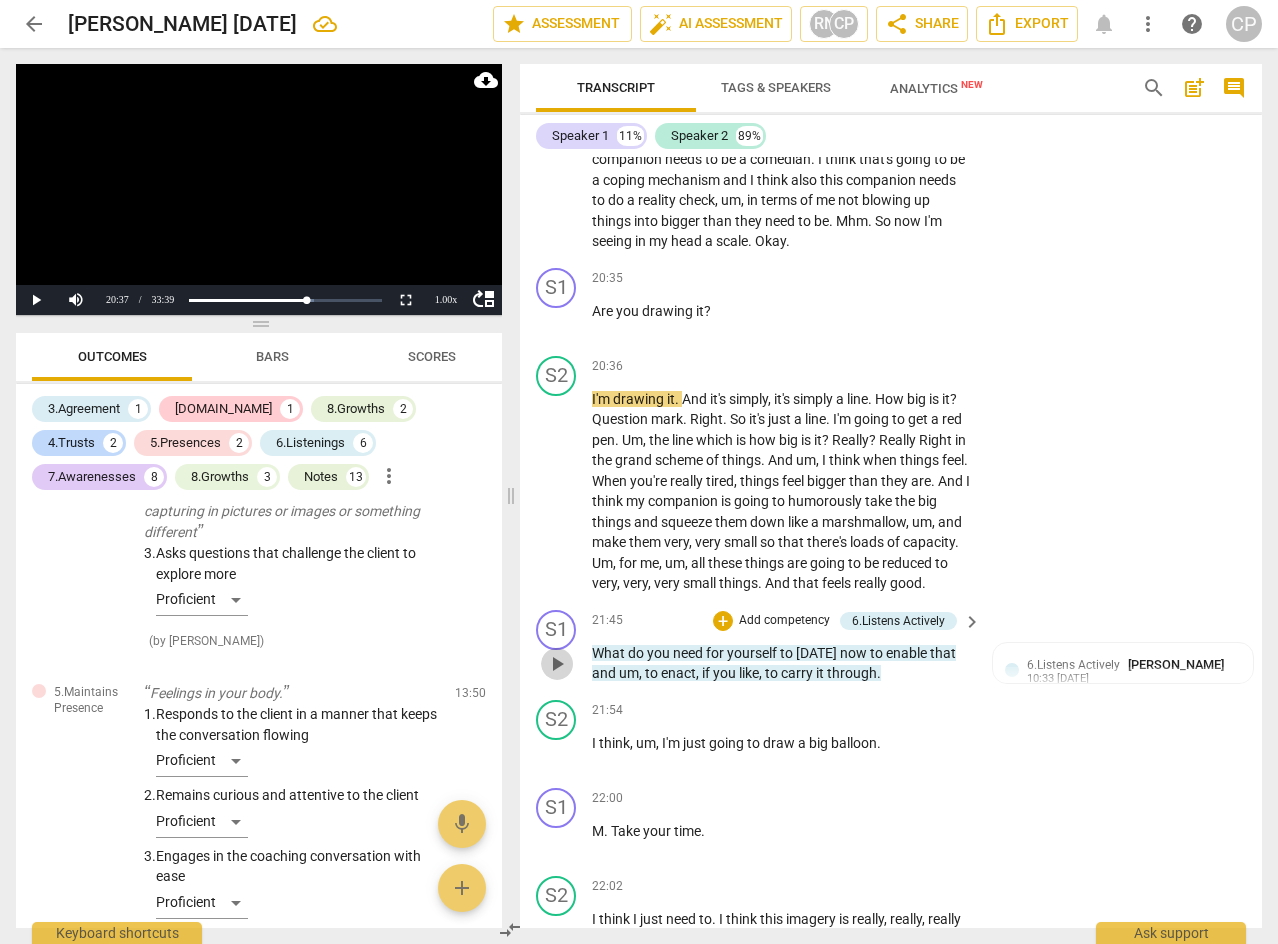 click on "play_arrow" at bounding box center (557, 664) 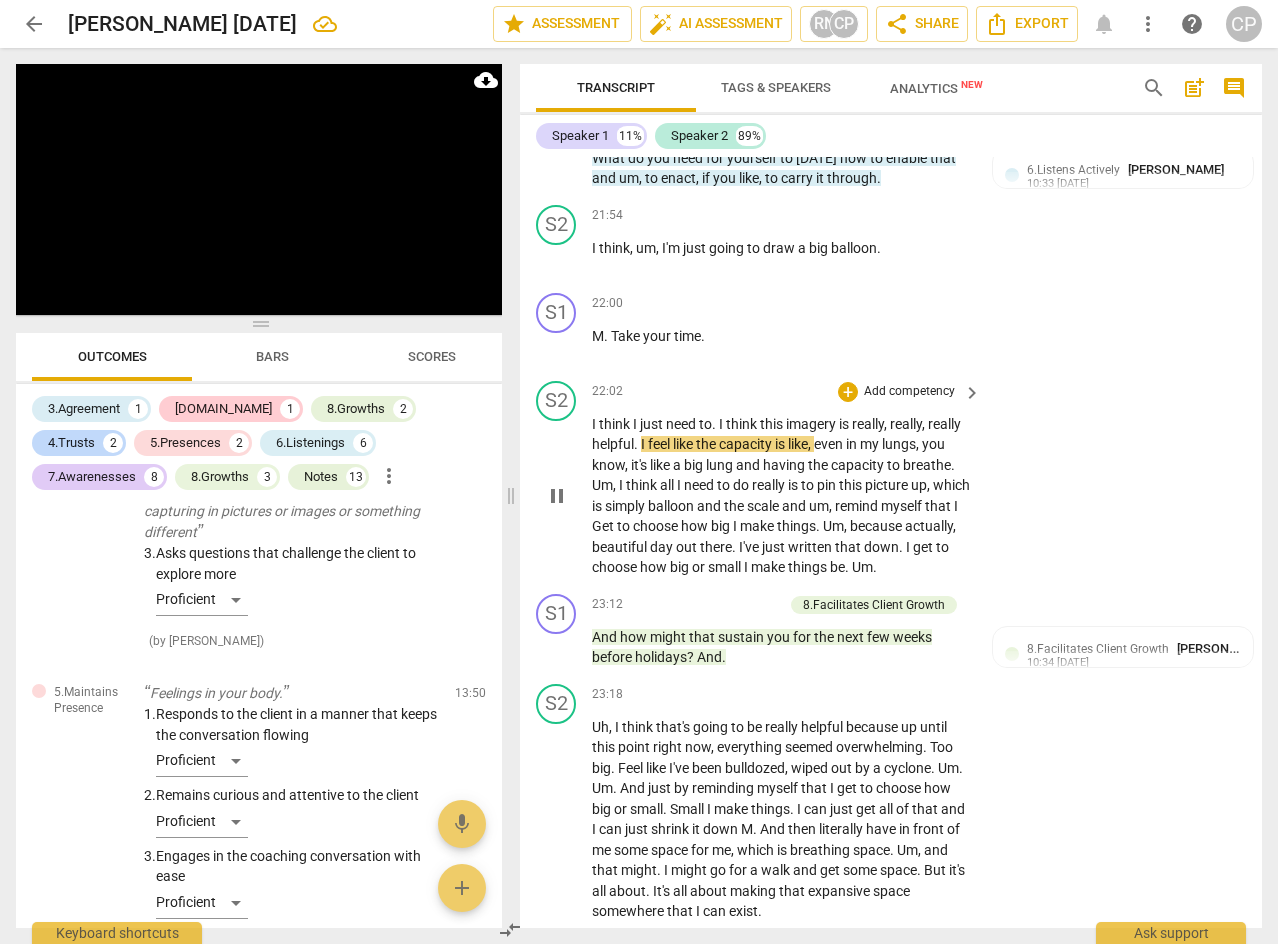 scroll, scrollTop: 8673, scrollLeft: 0, axis: vertical 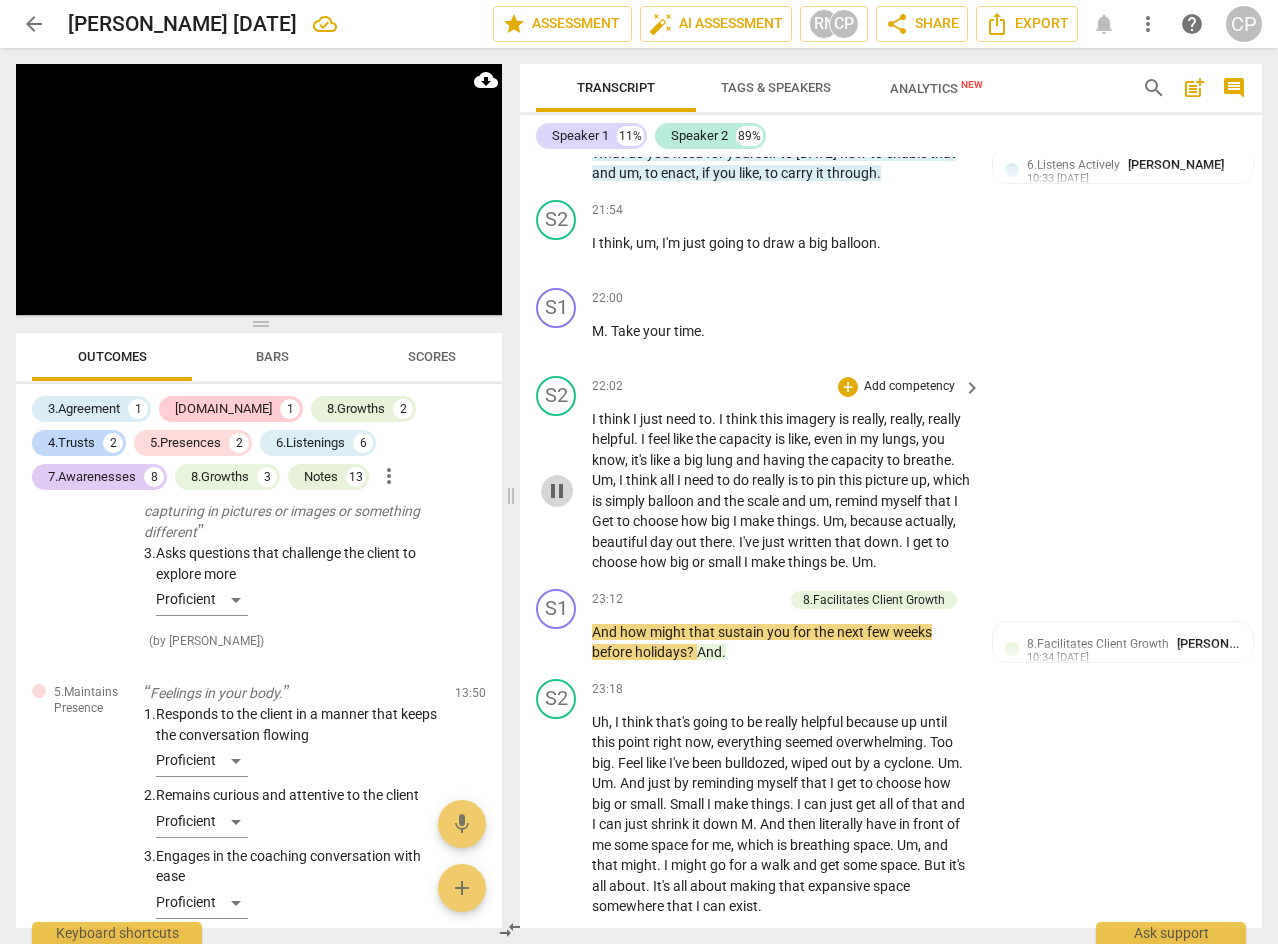 click on "pause" at bounding box center (557, 491) 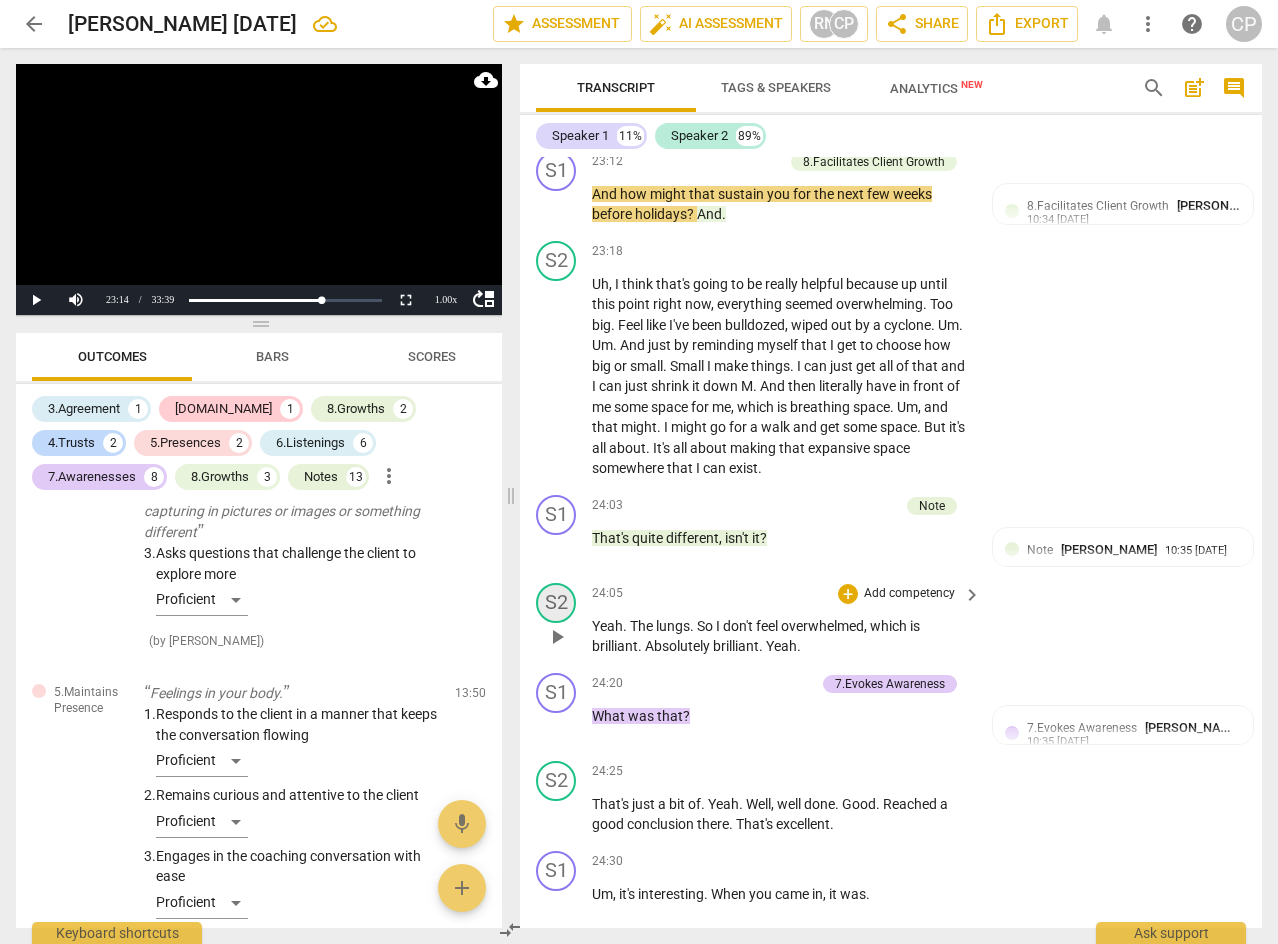 scroll, scrollTop: 9173, scrollLeft: 0, axis: vertical 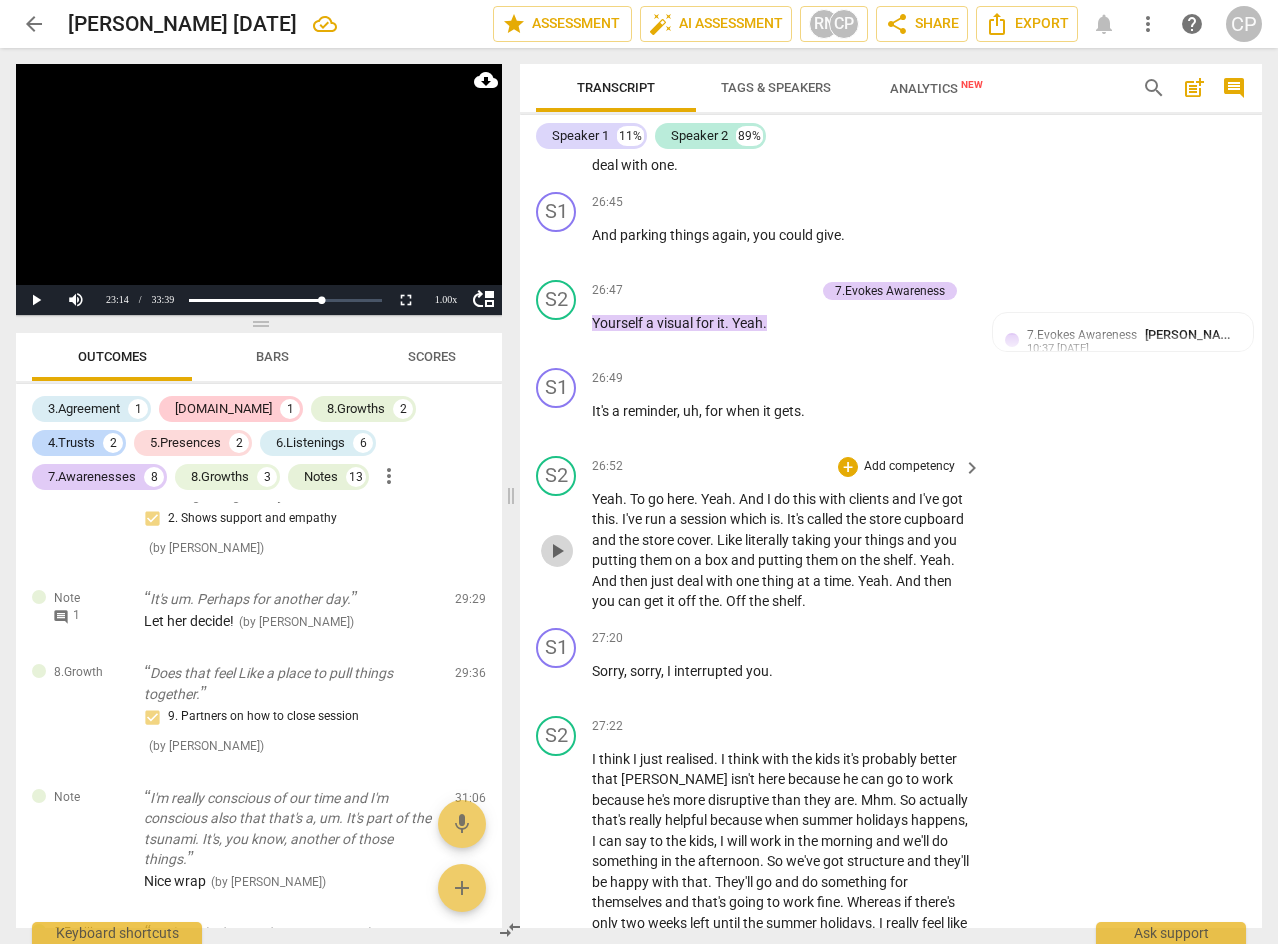 click on "play_arrow" at bounding box center [557, 551] 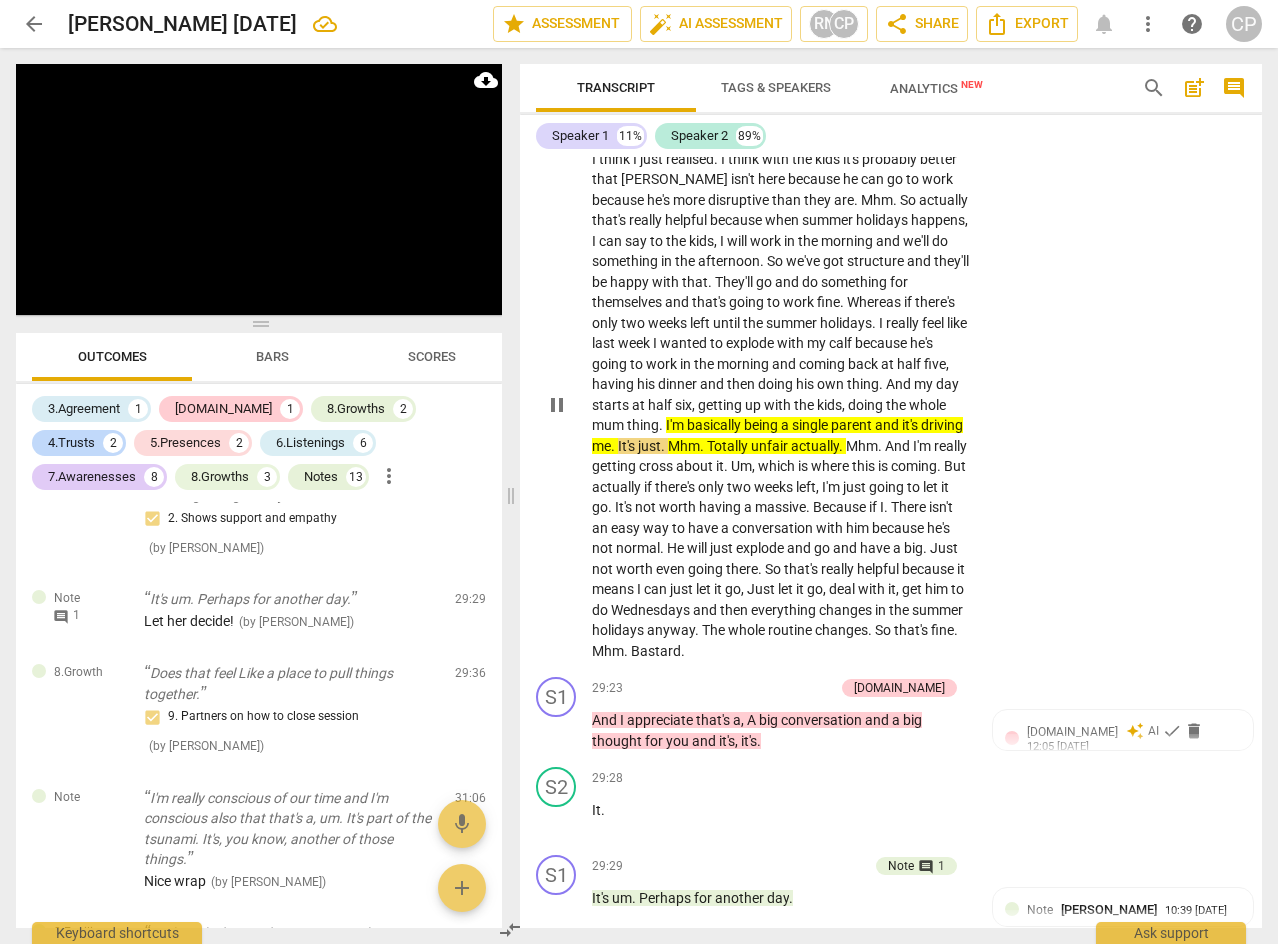 scroll, scrollTop: 12273, scrollLeft: 0, axis: vertical 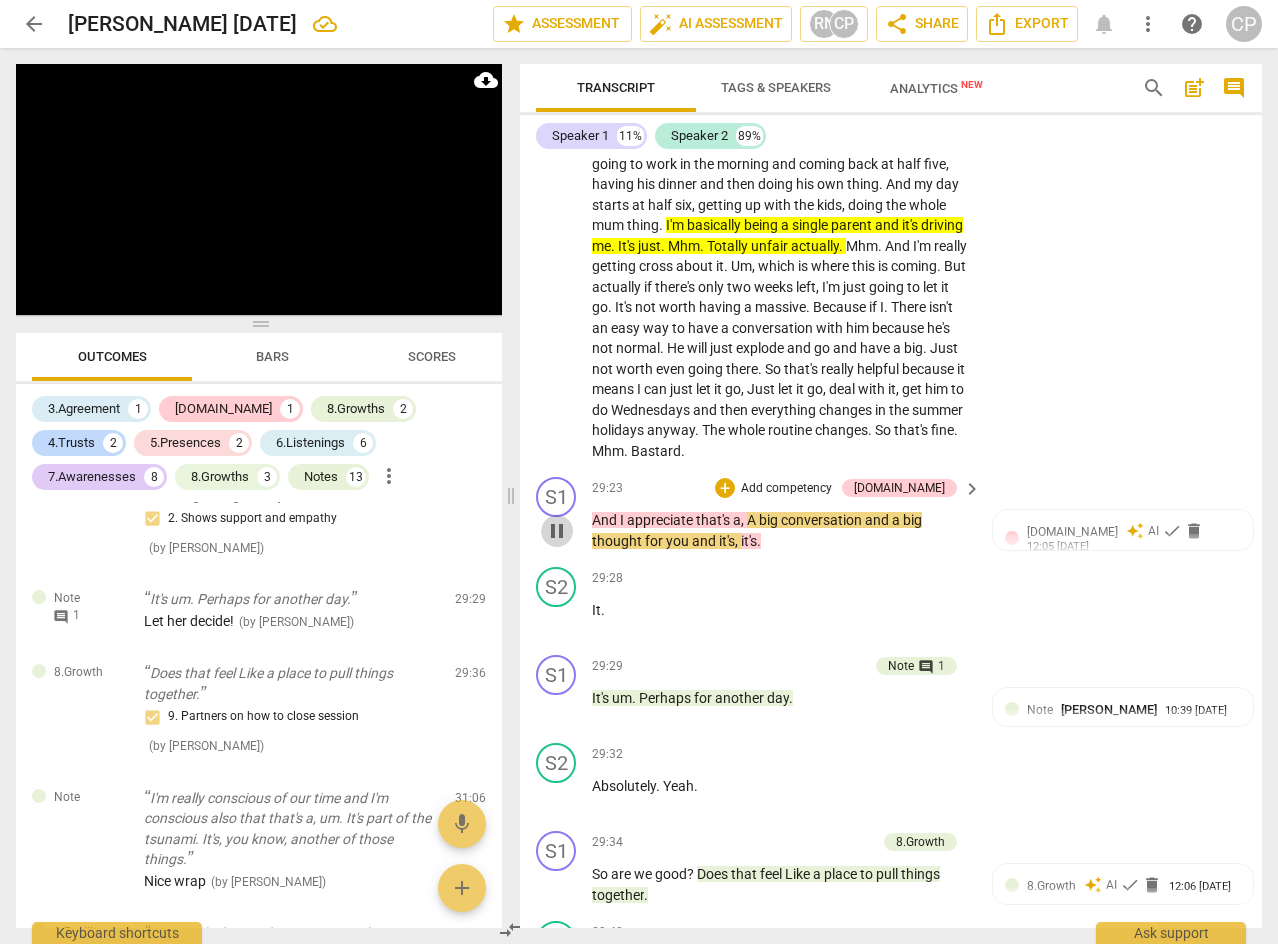 click on "pause" at bounding box center [557, 531] 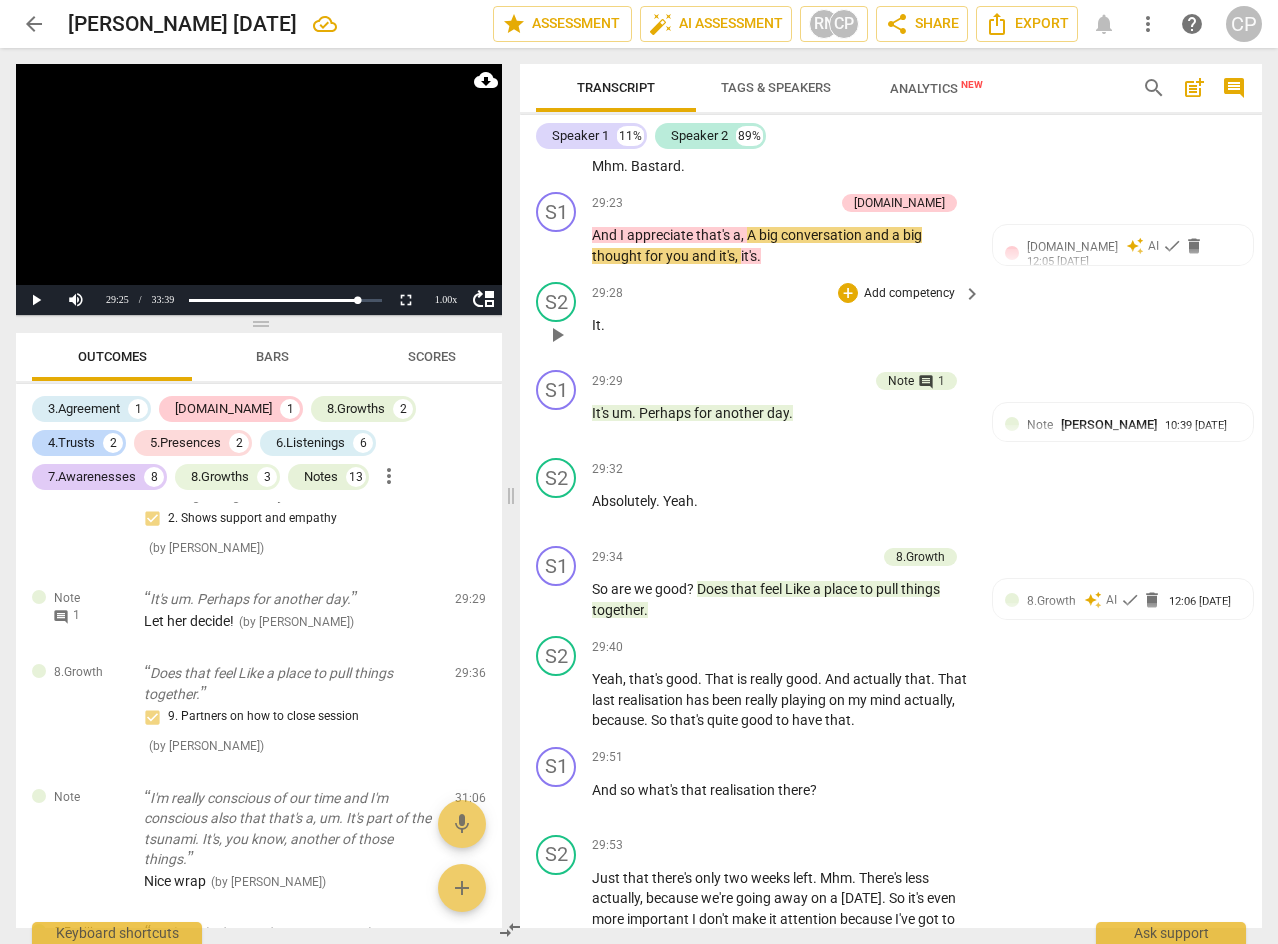 scroll, scrollTop: 12573, scrollLeft: 0, axis: vertical 